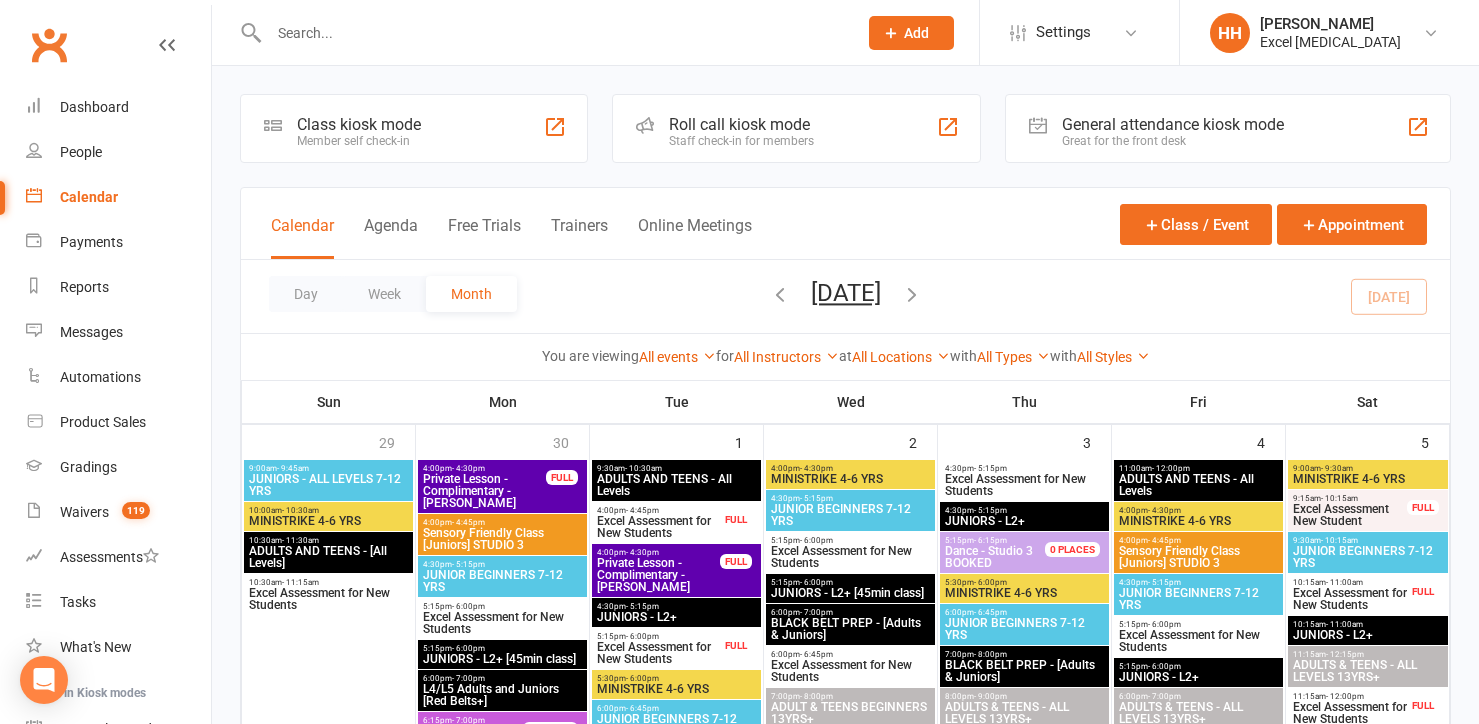 scroll, scrollTop: 934, scrollLeft: 0, axis: vertical 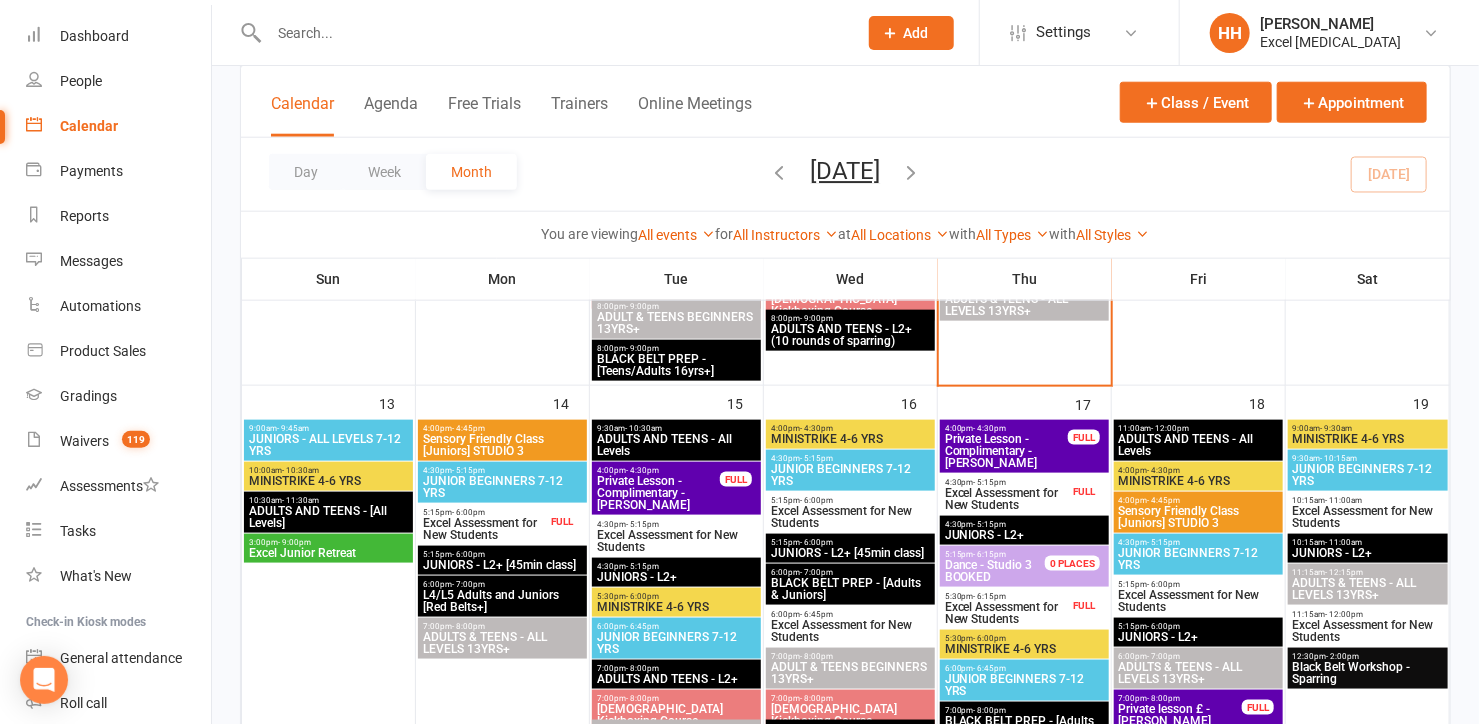 click on "Calendar Agenda Free Trials Trainers Online Meetings
Class / Event  Appointment" at bounding box center (845, 102) 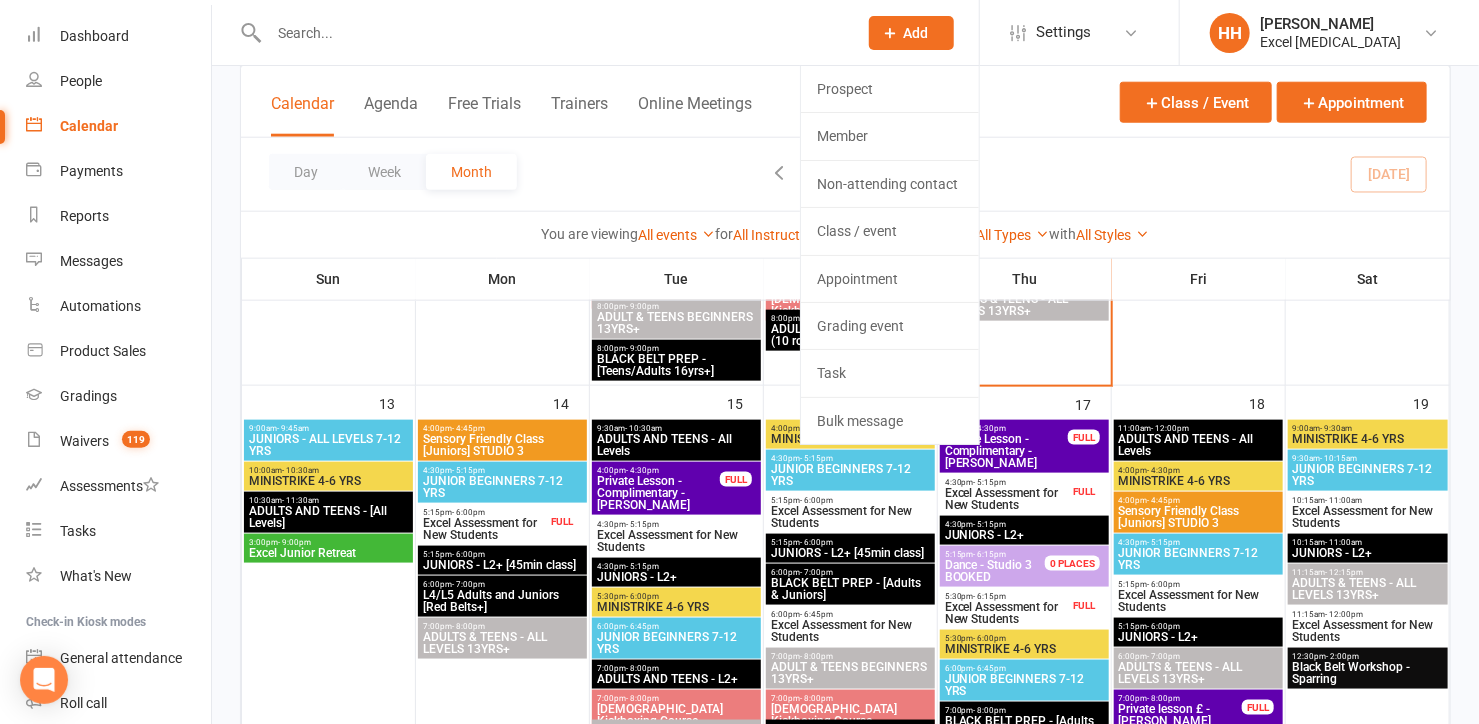 click 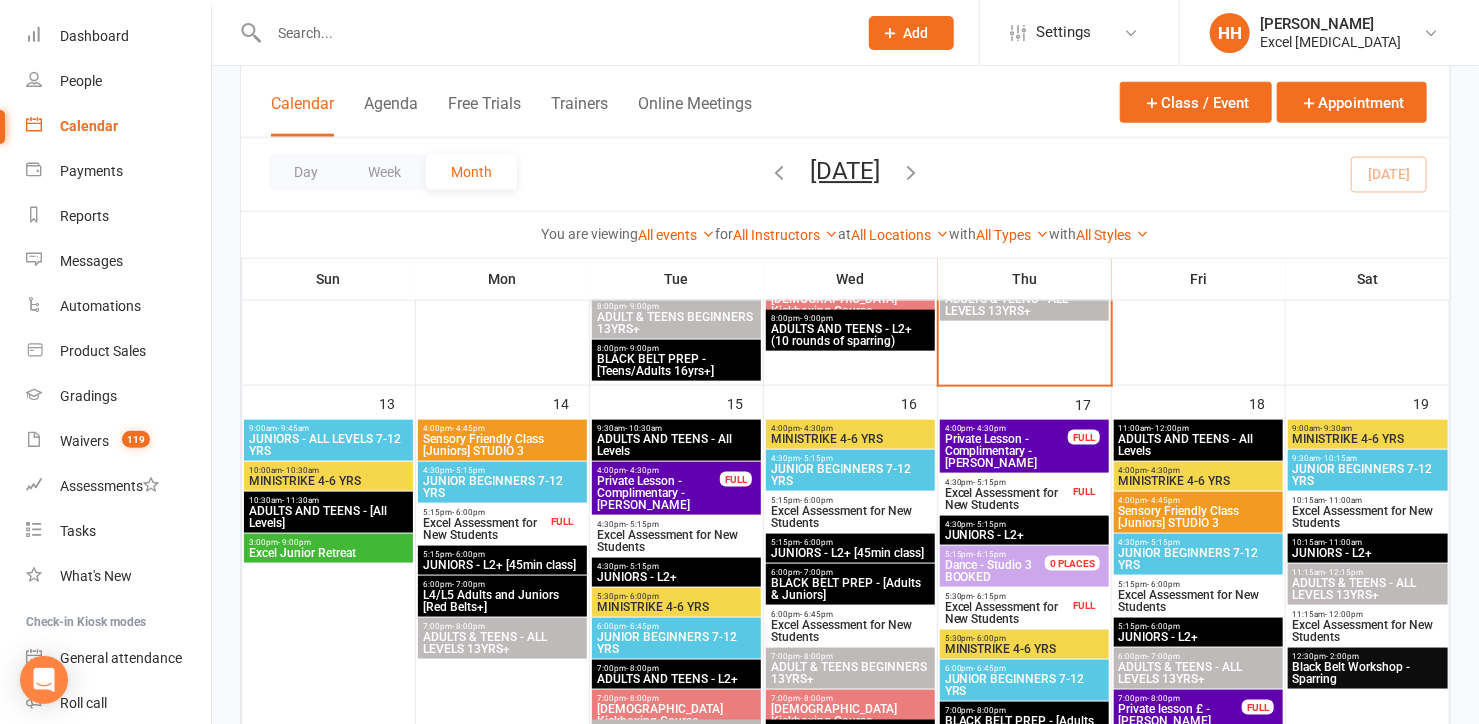 click at bounding box center (541, 32) 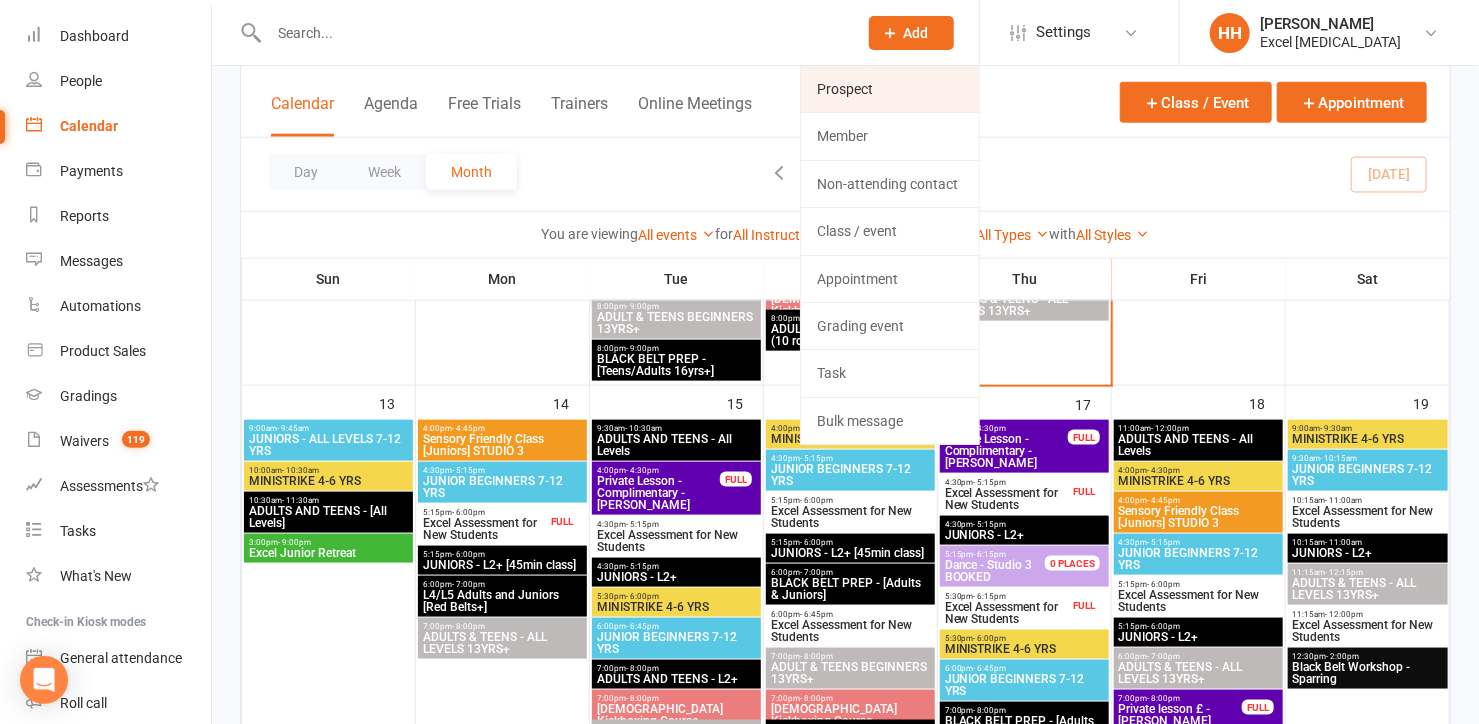 click on "Prospect" 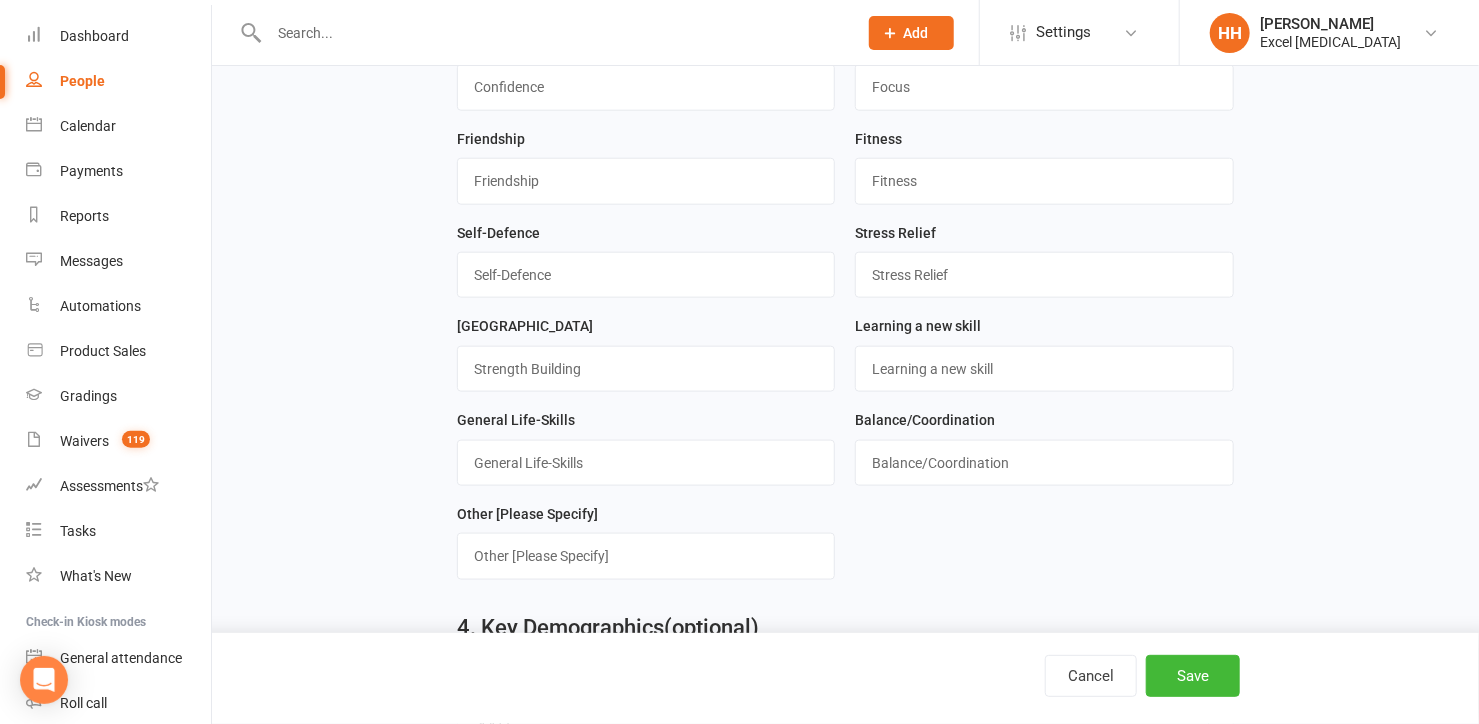 scroll, scrollTop: 0, scrollLeft: 0, axis: both 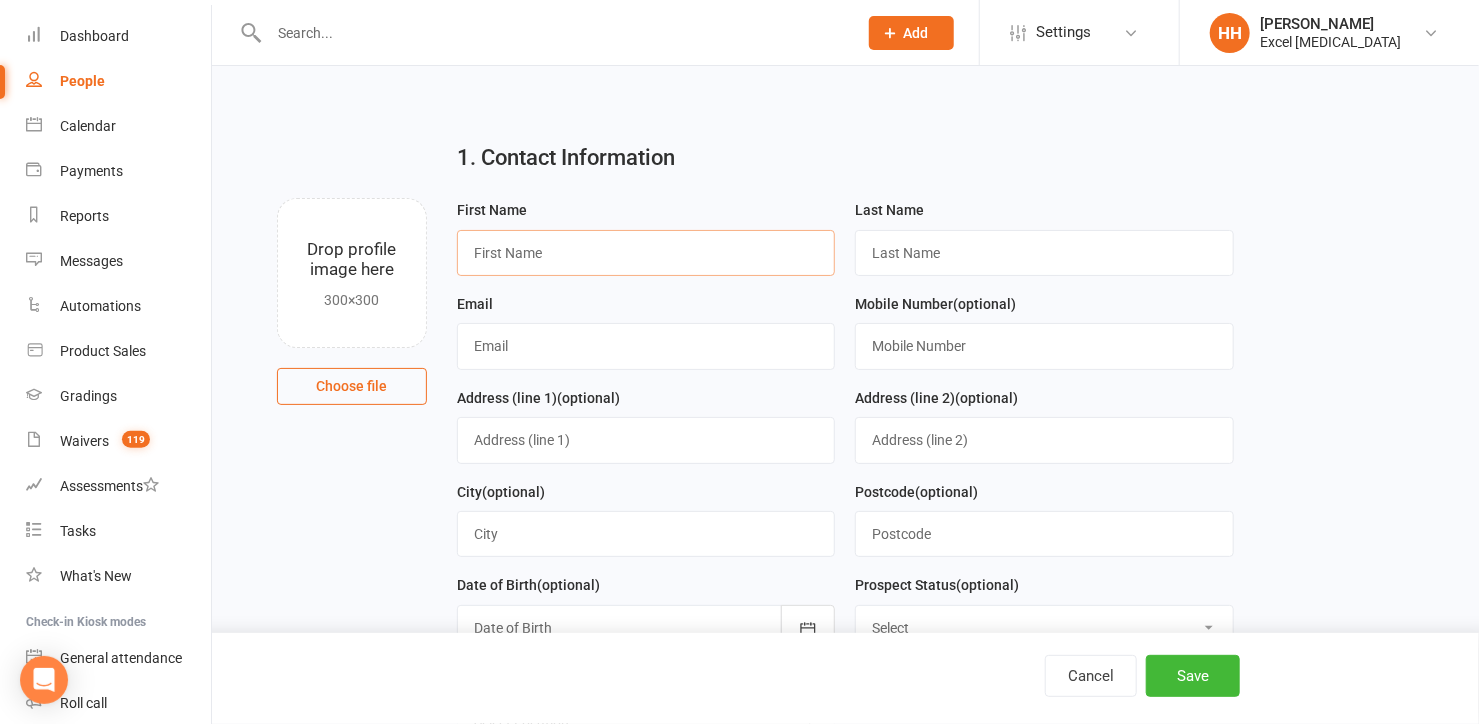 click at bounding box center (646, 253) 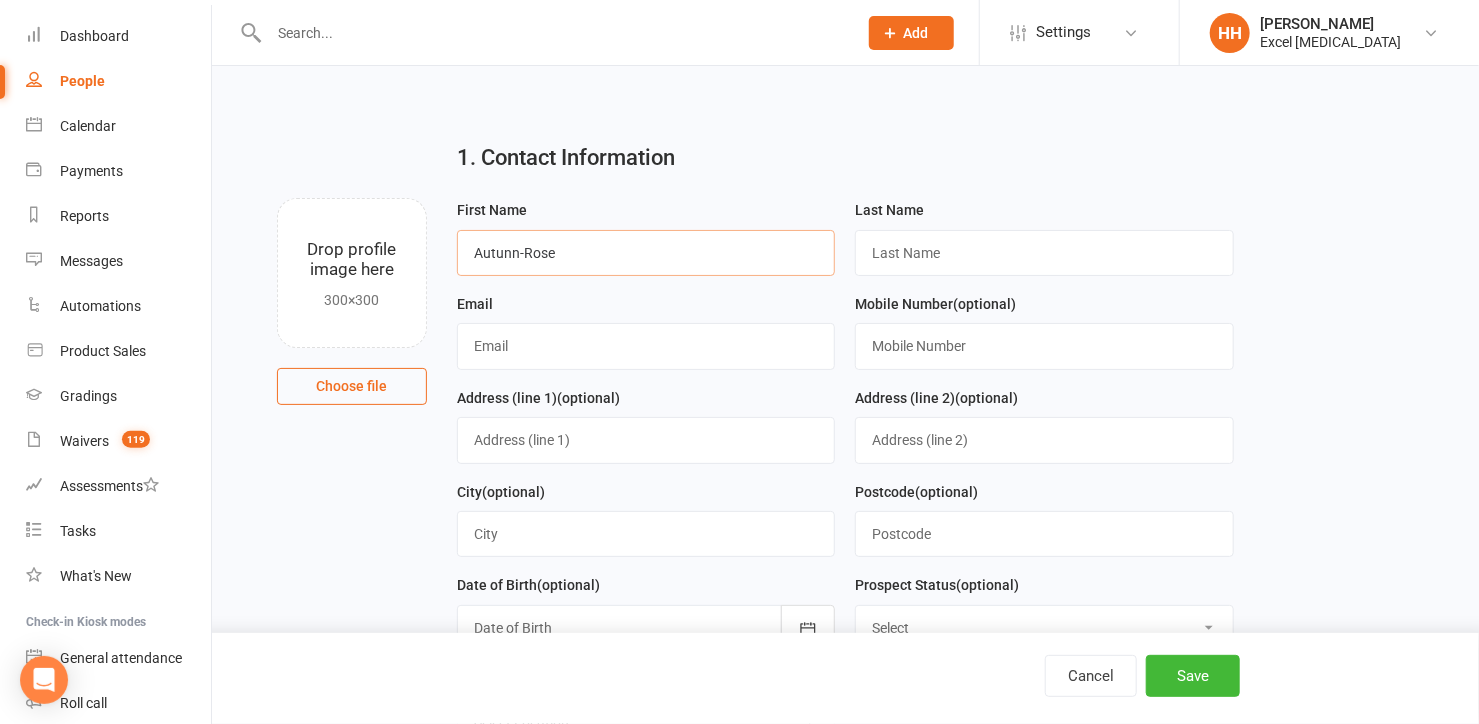 type on "Autunn-Rose" 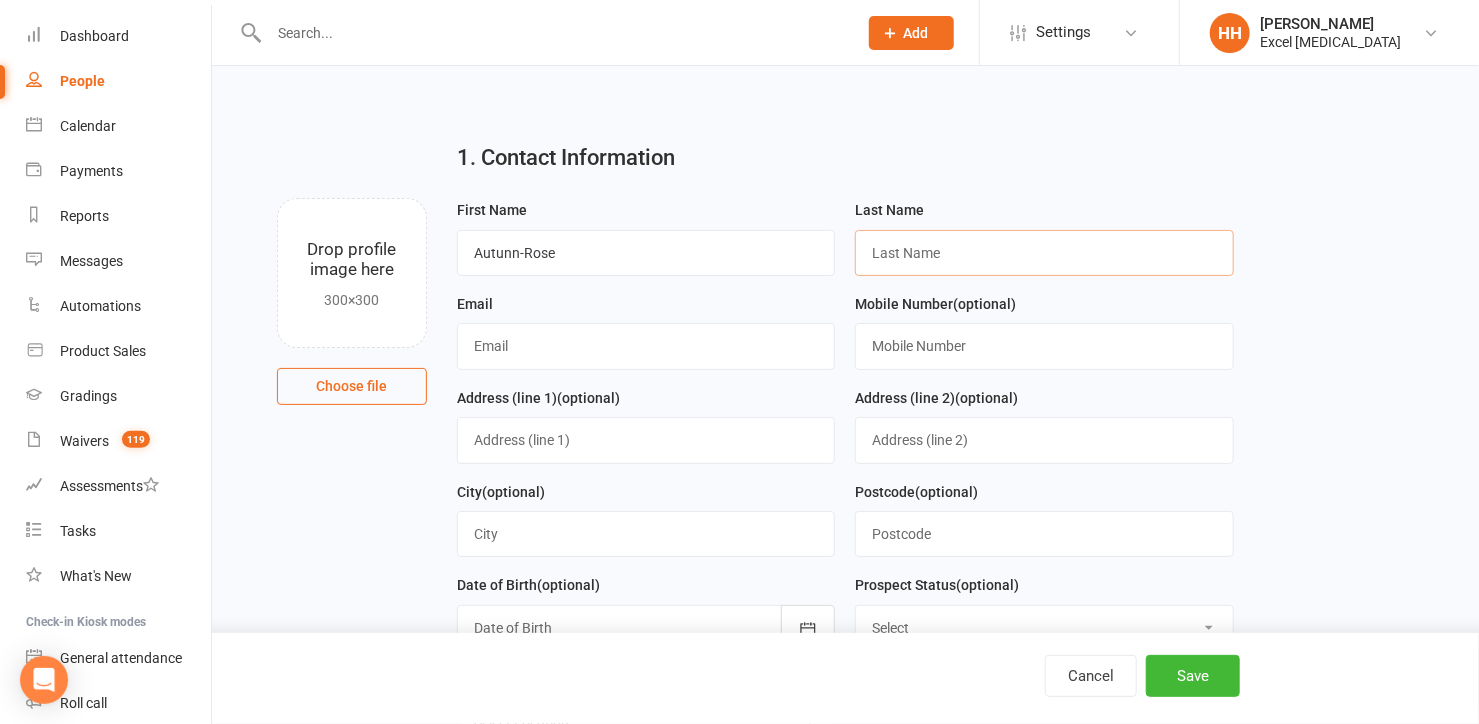 click at bounding box center (1044, 253) 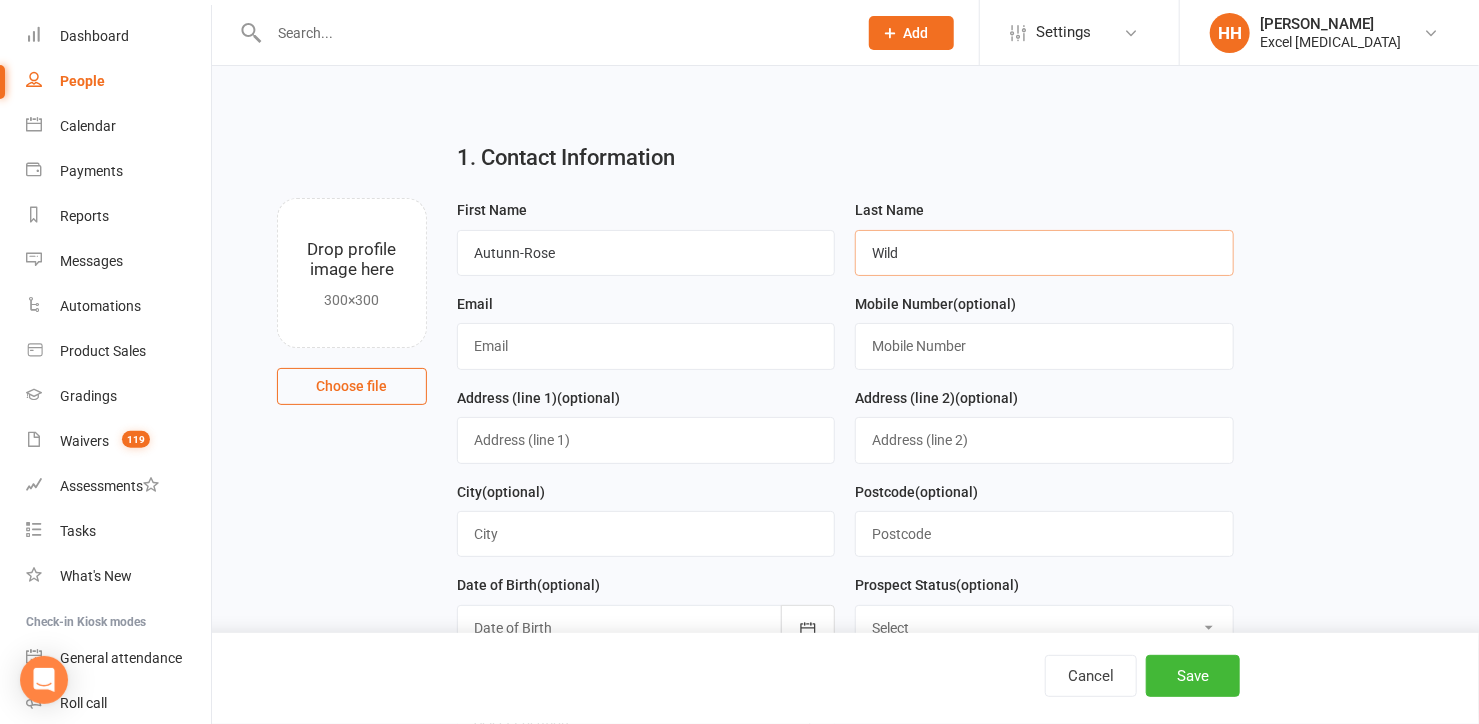 type on "Wild" 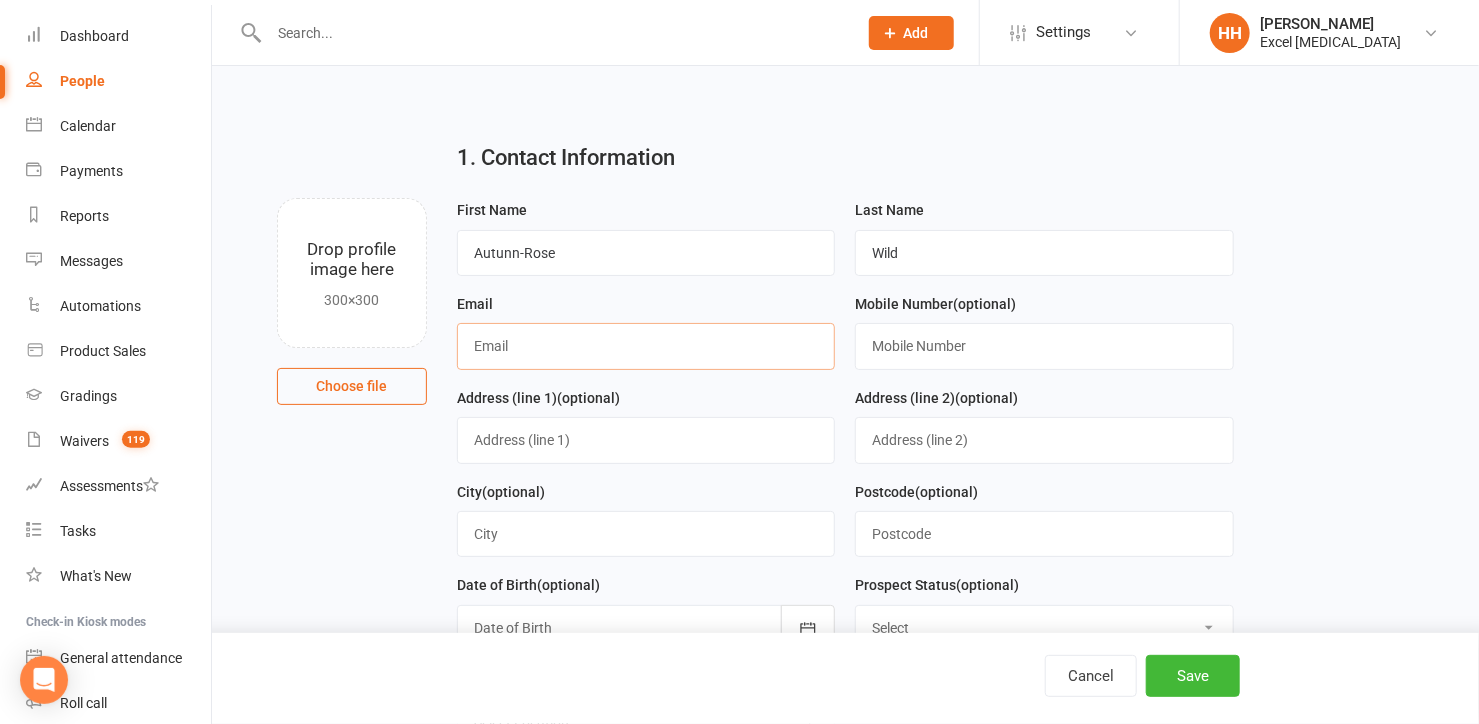 click at bounding box center [646, 346] 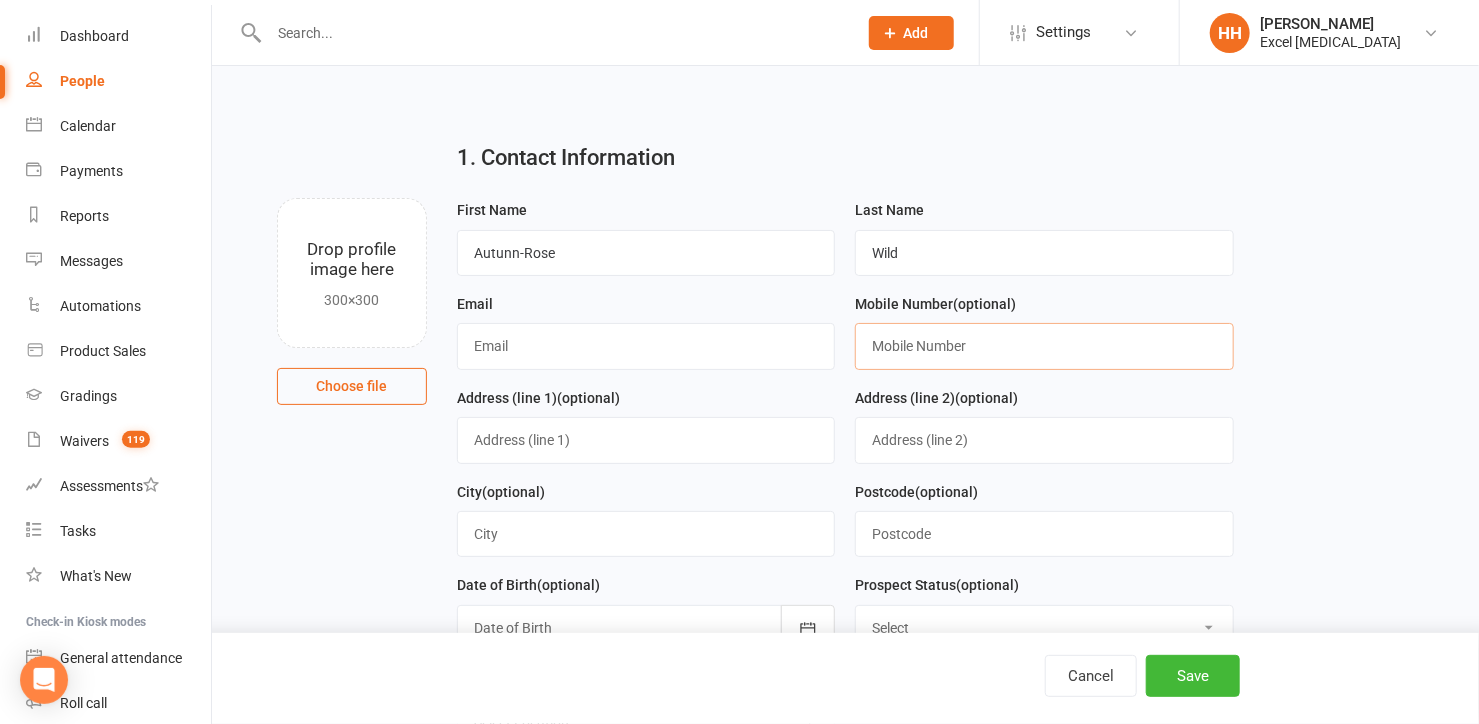 click at bounding box center (1044, 346) 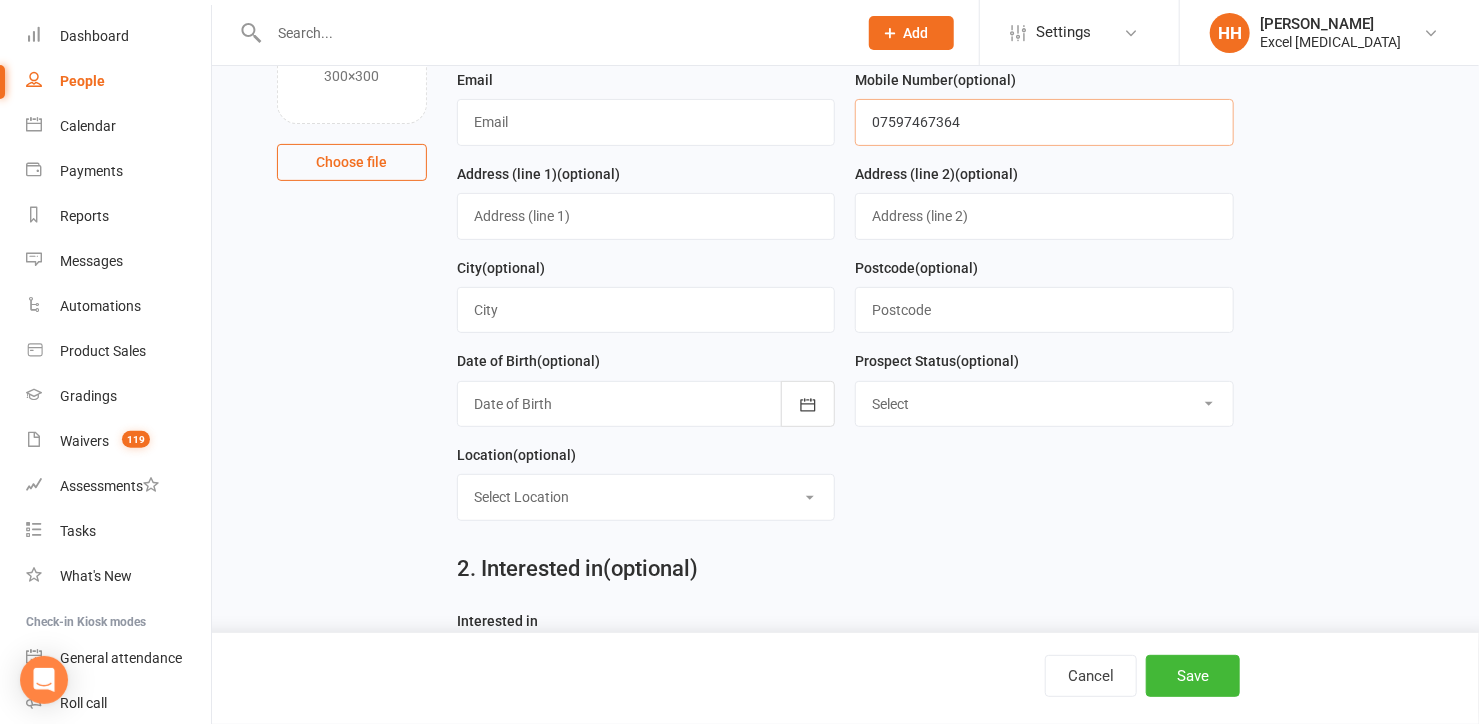scroll, scrollTop: 233, scrollLeft: 0, axis: vertical 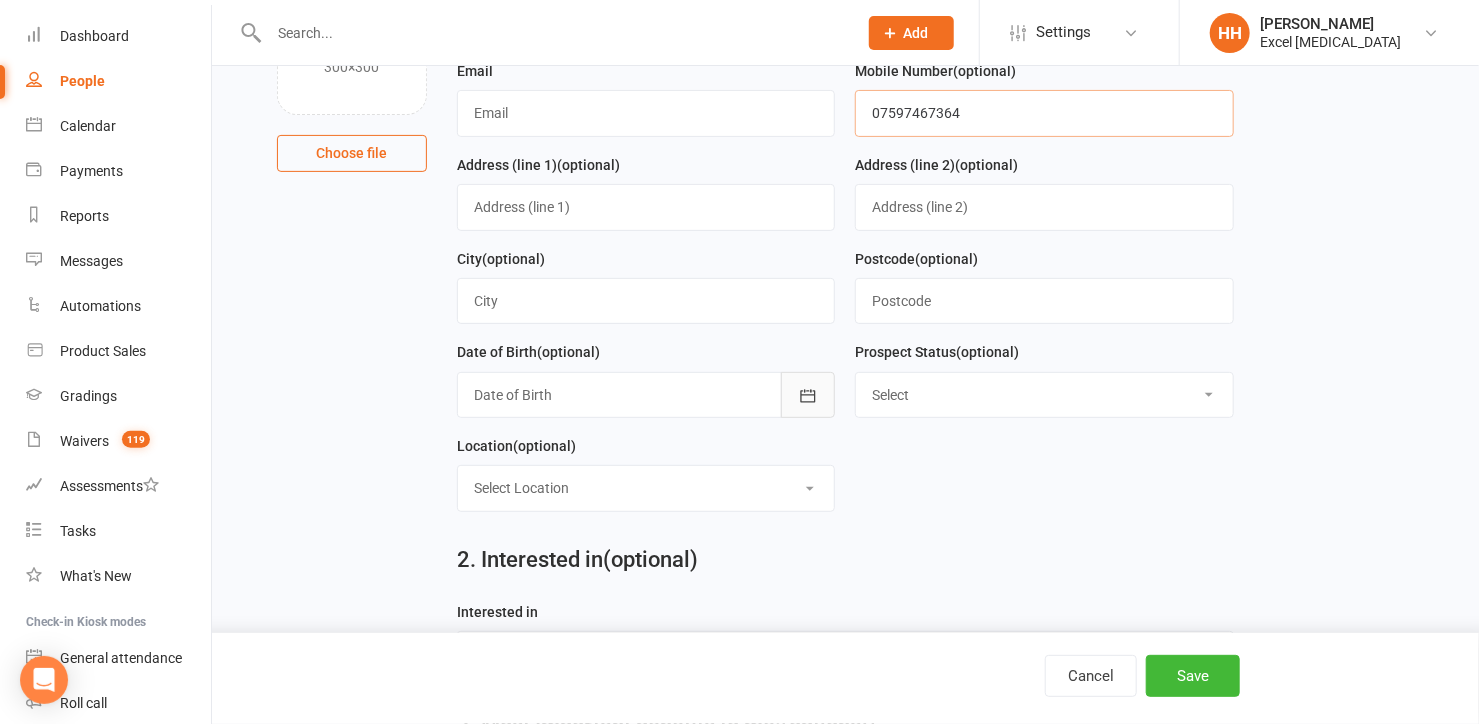 type on "07597467364" 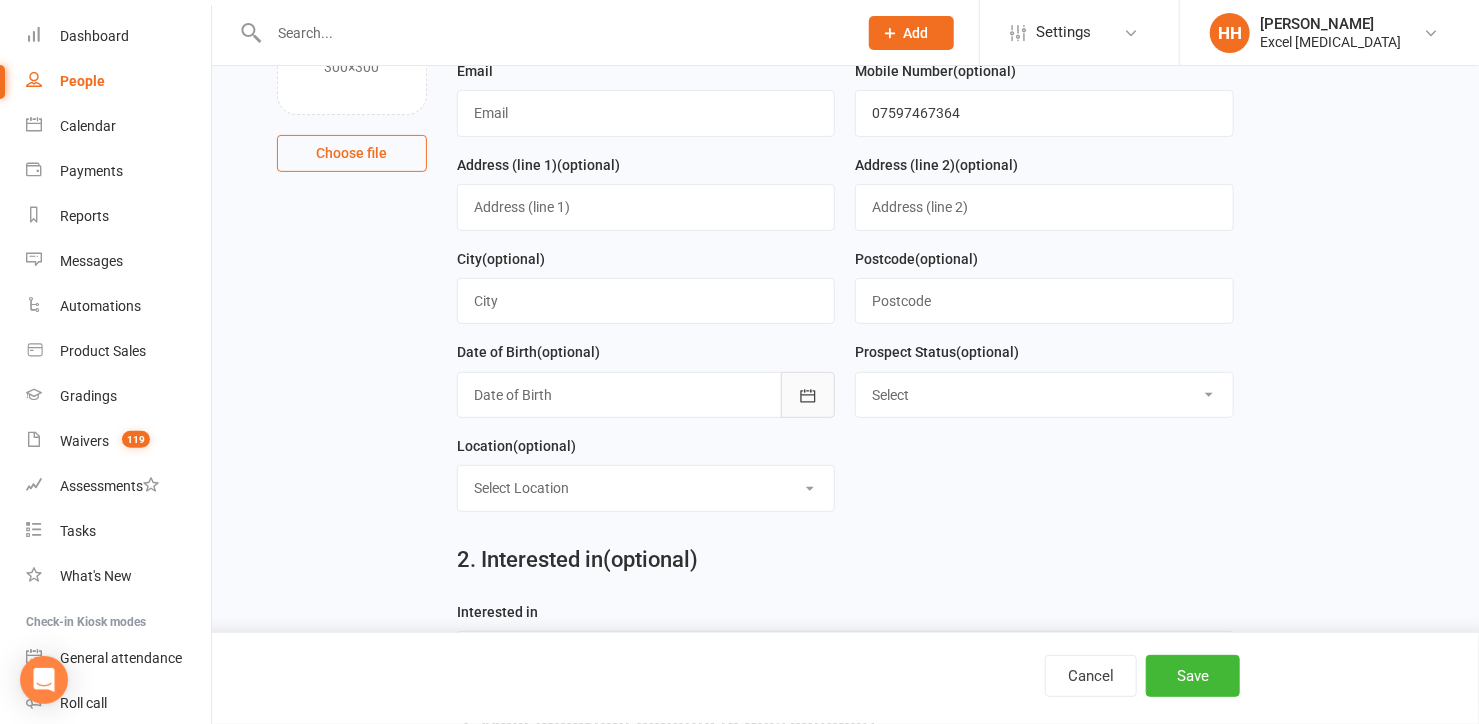 click 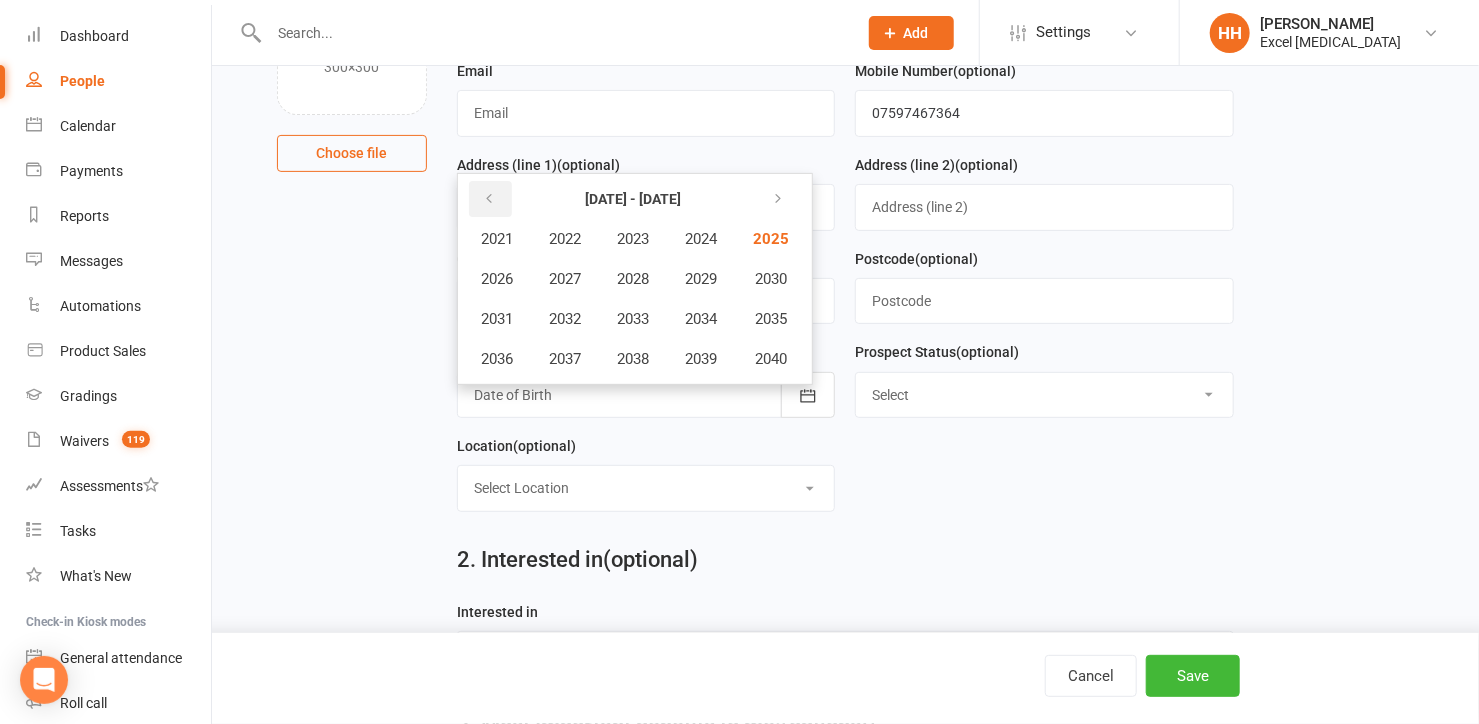 click at bounding box center [489, 199] 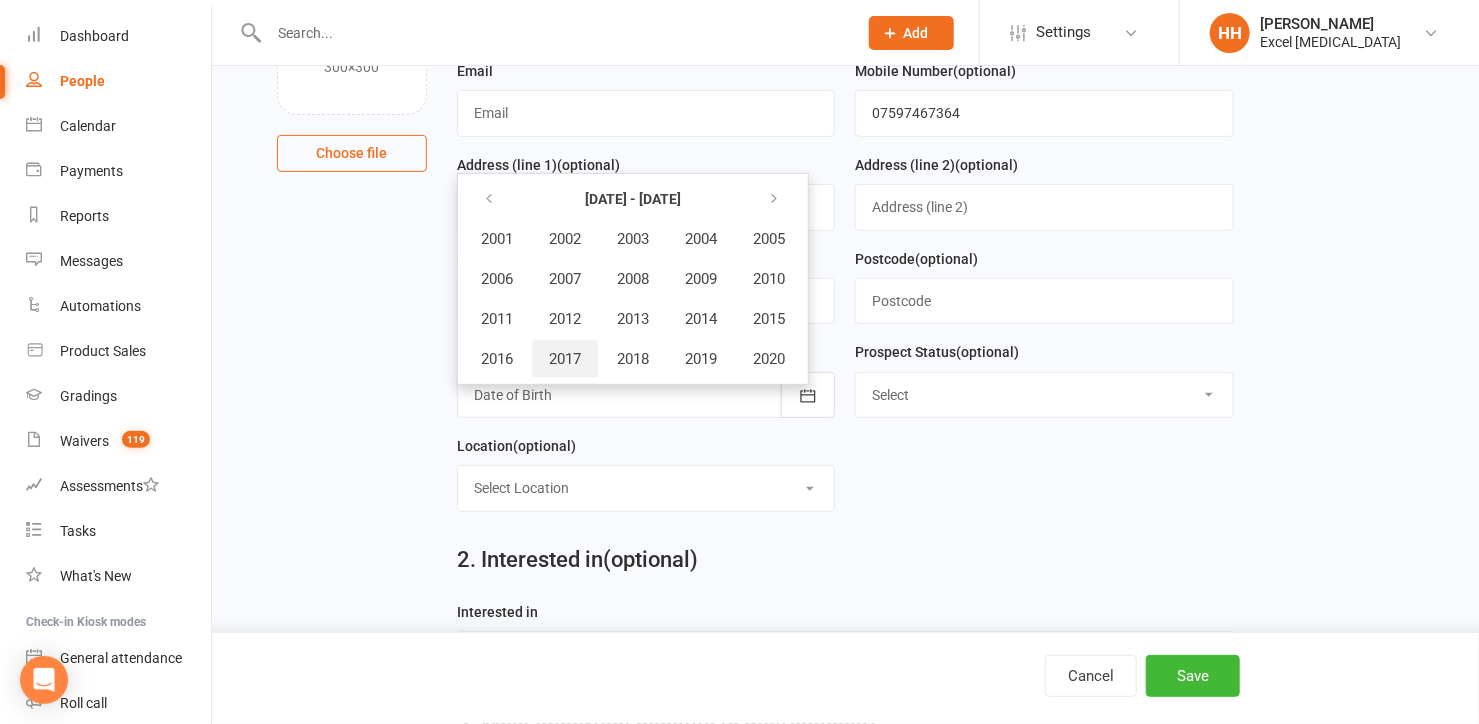 click on "2017" at bounding box center (565, 359) 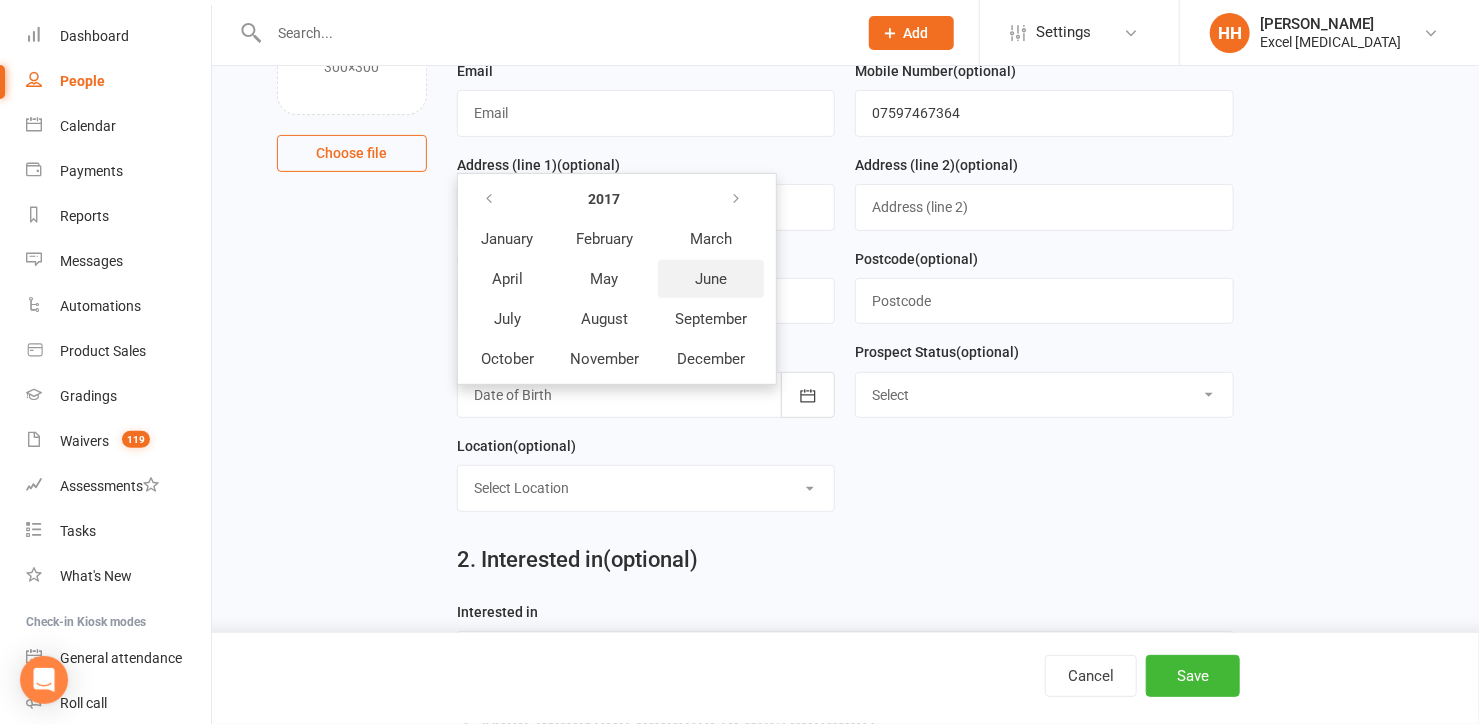 click on "June" at bounding box center (711, 279) 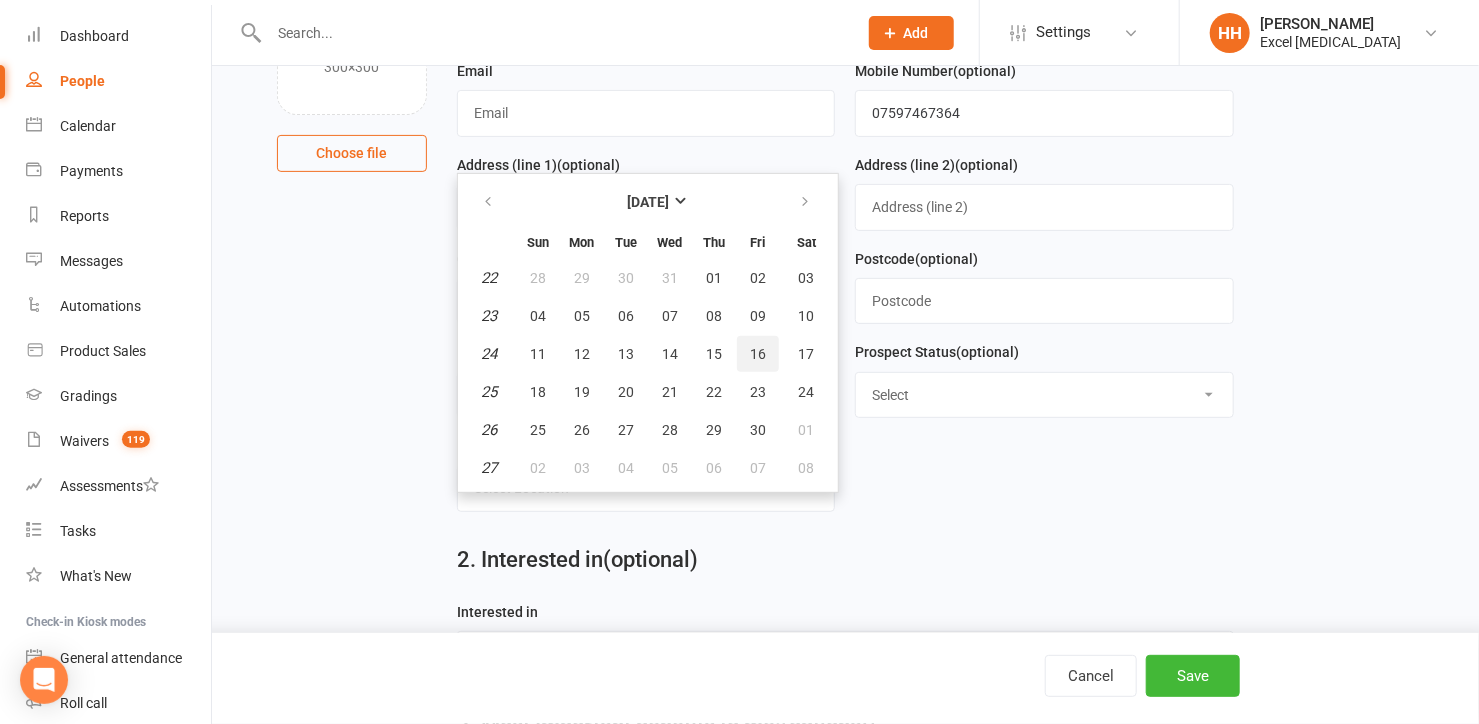 click on "16" at bounding box center [758, 354] 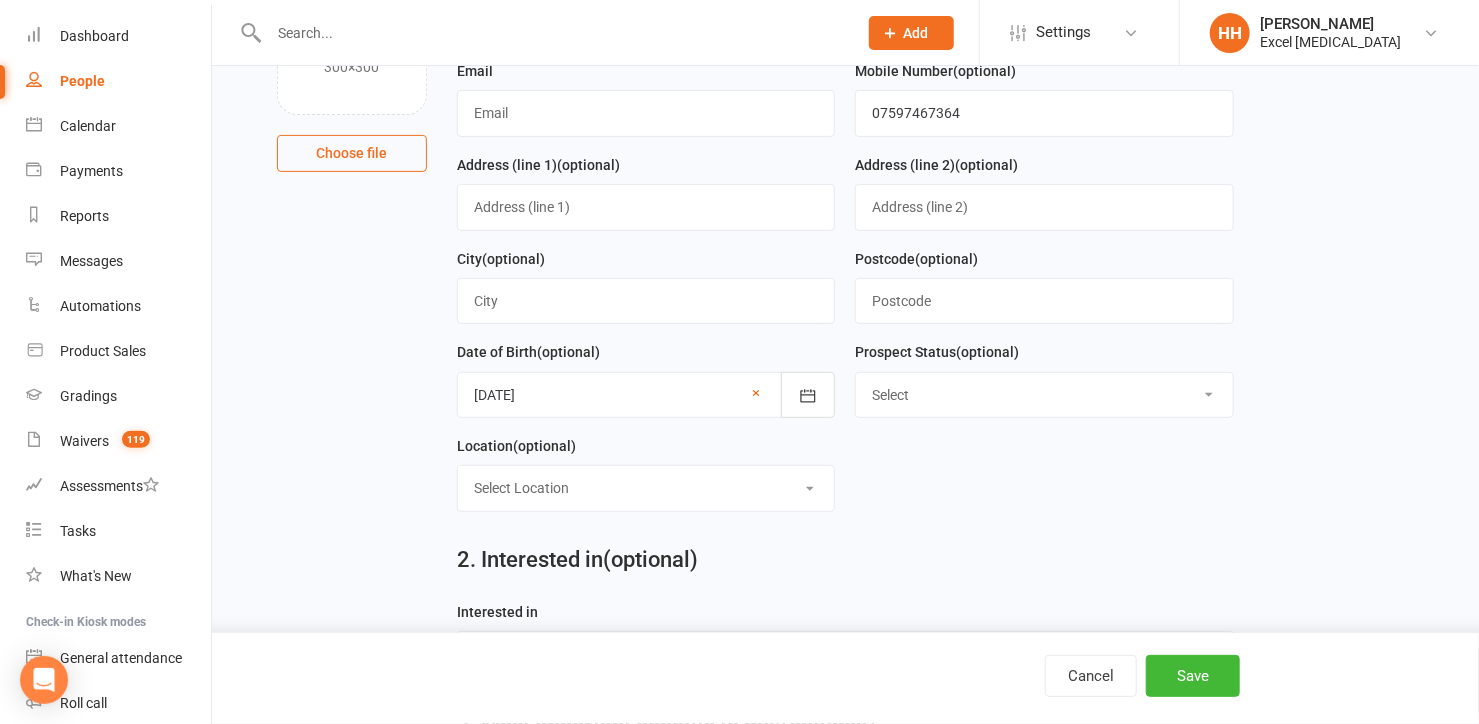 click on "Select Location Phone call Phone call Rothervalley S20 3FS" at bounding box center [646, 488] 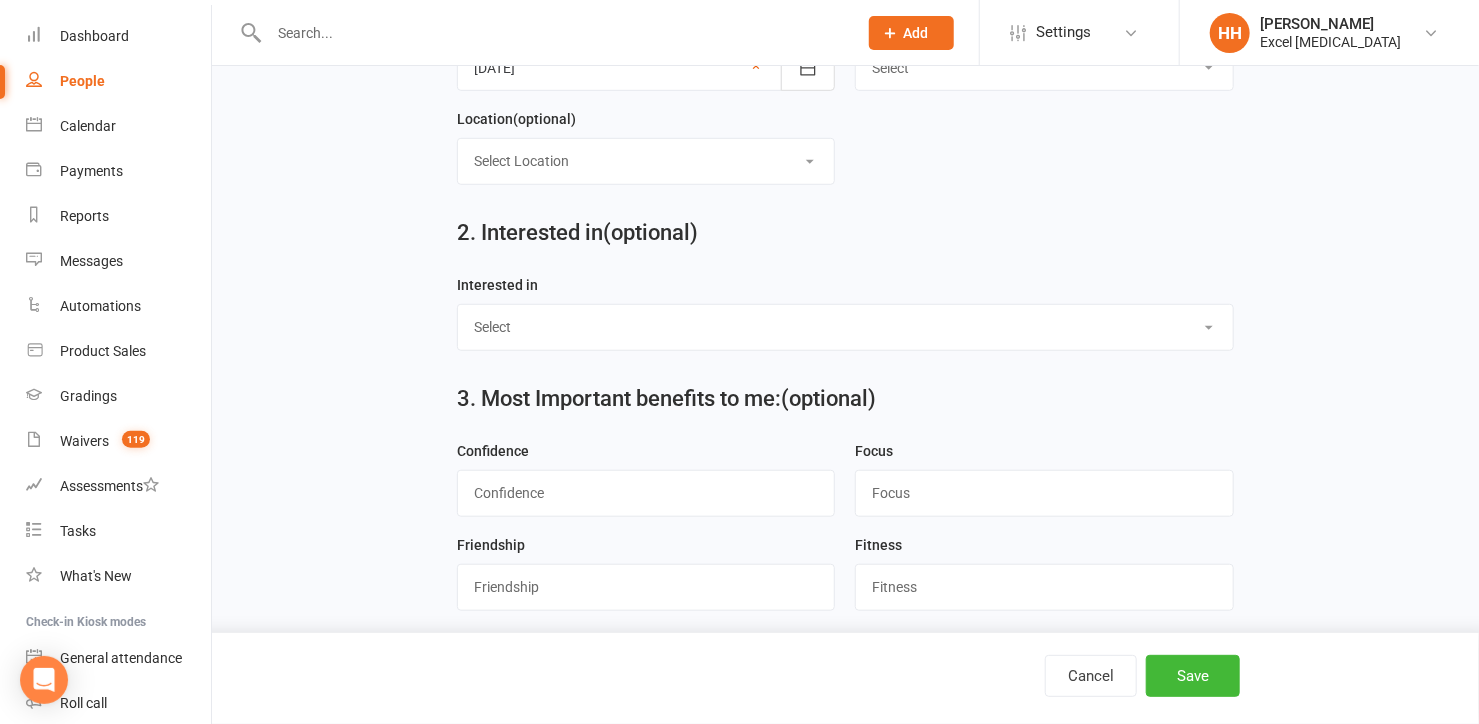 scroll, scrollTop: 564, scrollLeft: 0, axis: vertical 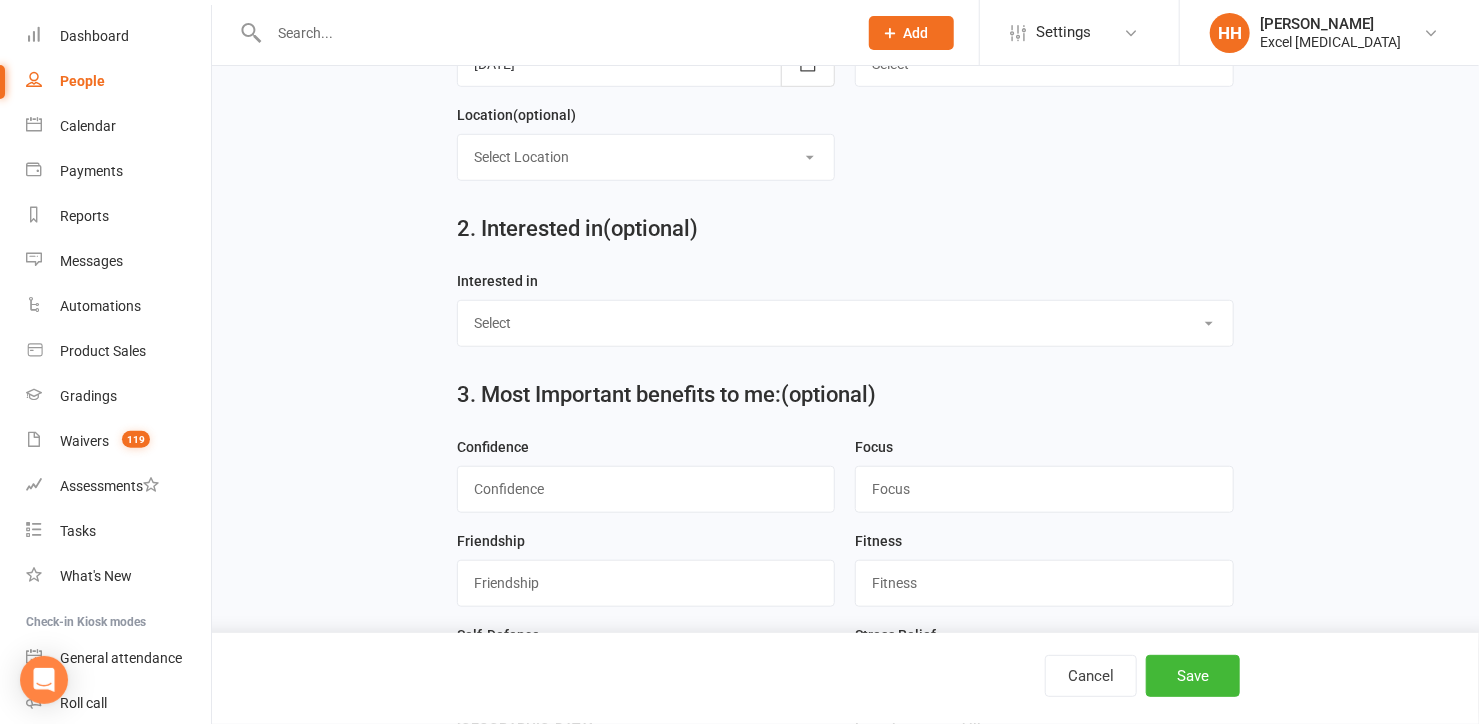 click on "Select Ministrike Juniors Adults/Teens Yoga Birthday Parties" at bounding box center [845, 323] 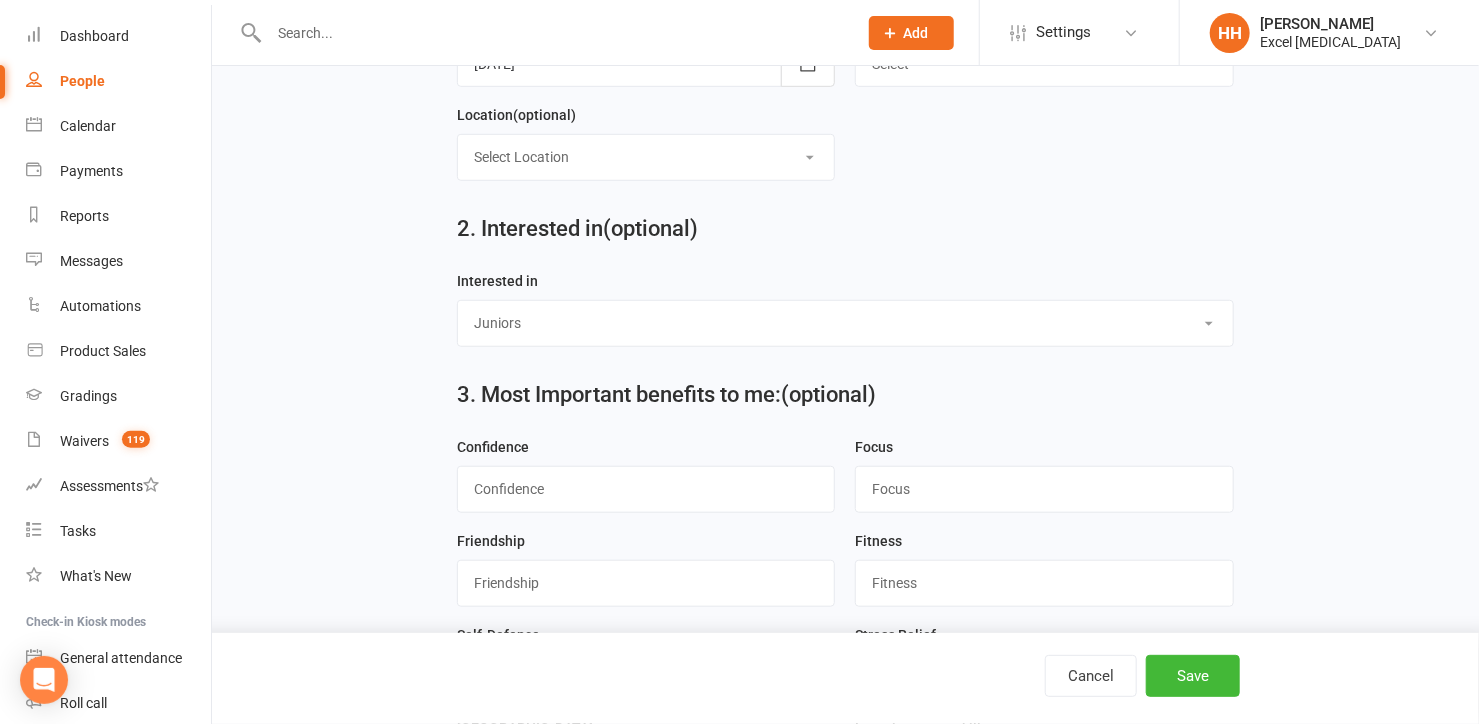 click on "Select Ministrike Juniors Adults/Teens Yoga Birthday Parties" at bounding box center [845, 323] 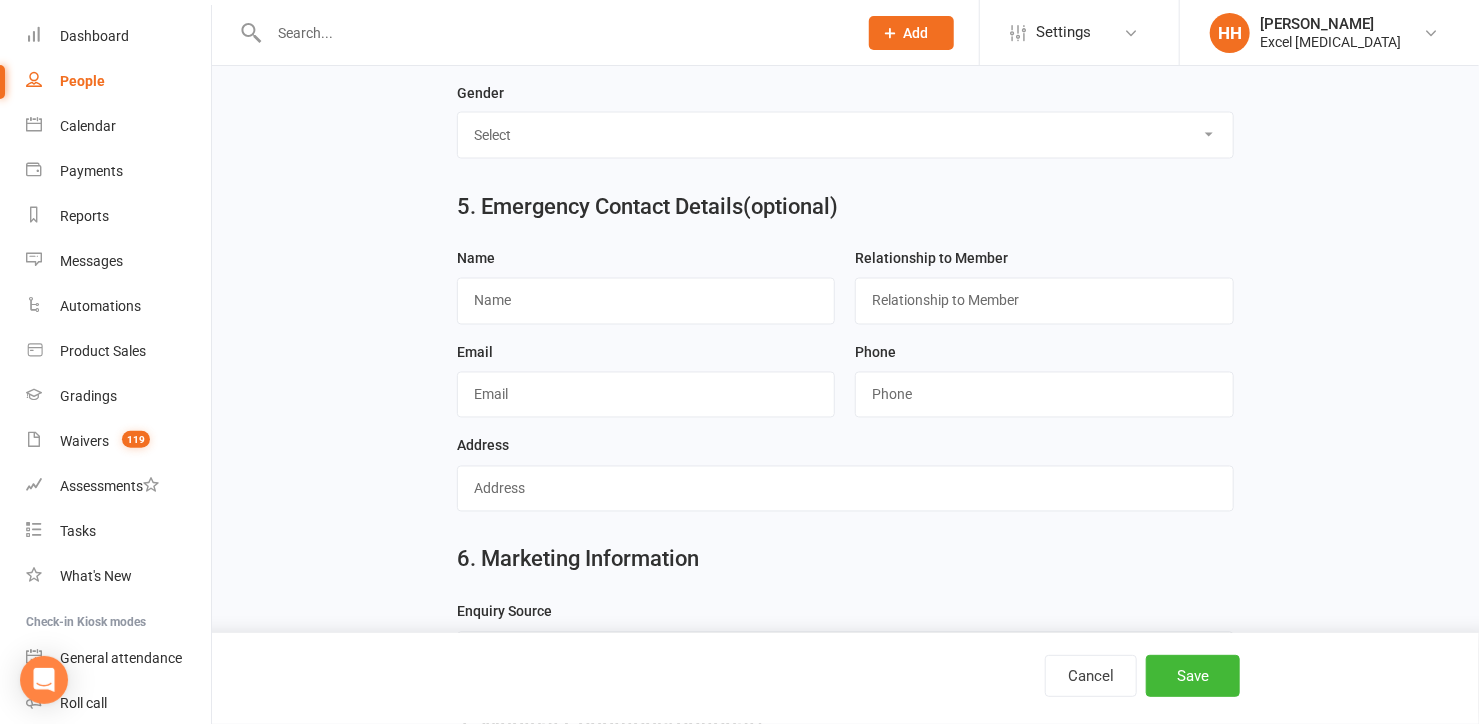 scroll, scrollTop: 1564, scrollLeft: 0, axis: vertical 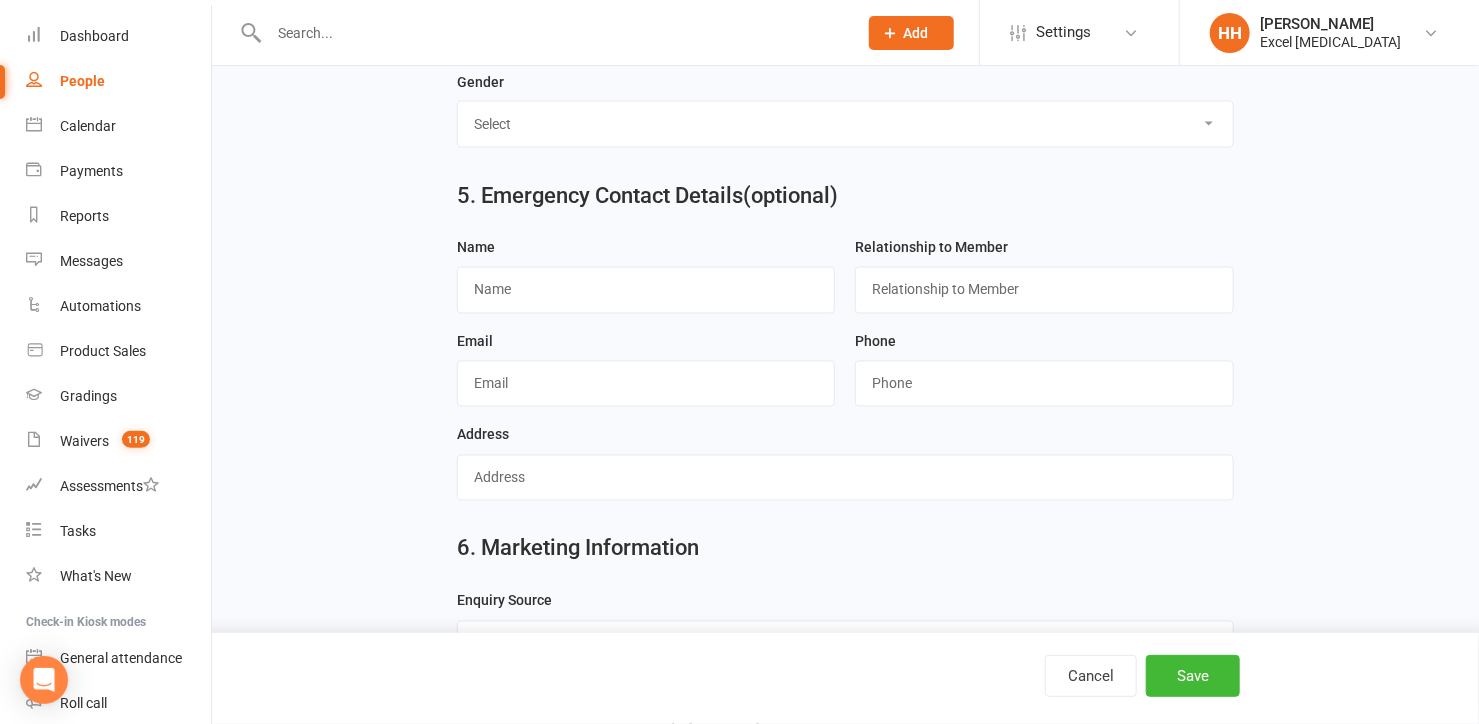 click on "Select [DEMOGRAPHIC_DATA] [DEMOGRAPHIC_DATA]" at bounding box center [845, 124] 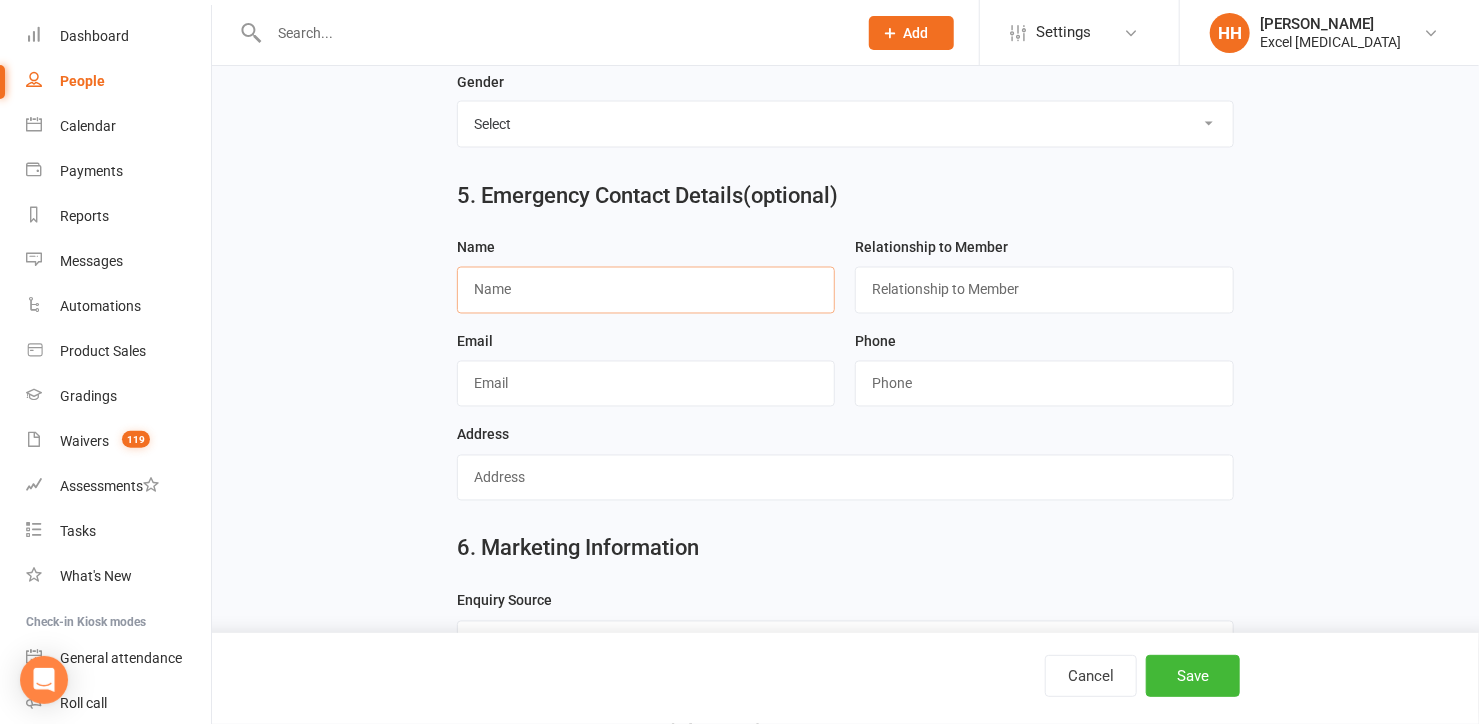 click at bounding box center (646, 290) 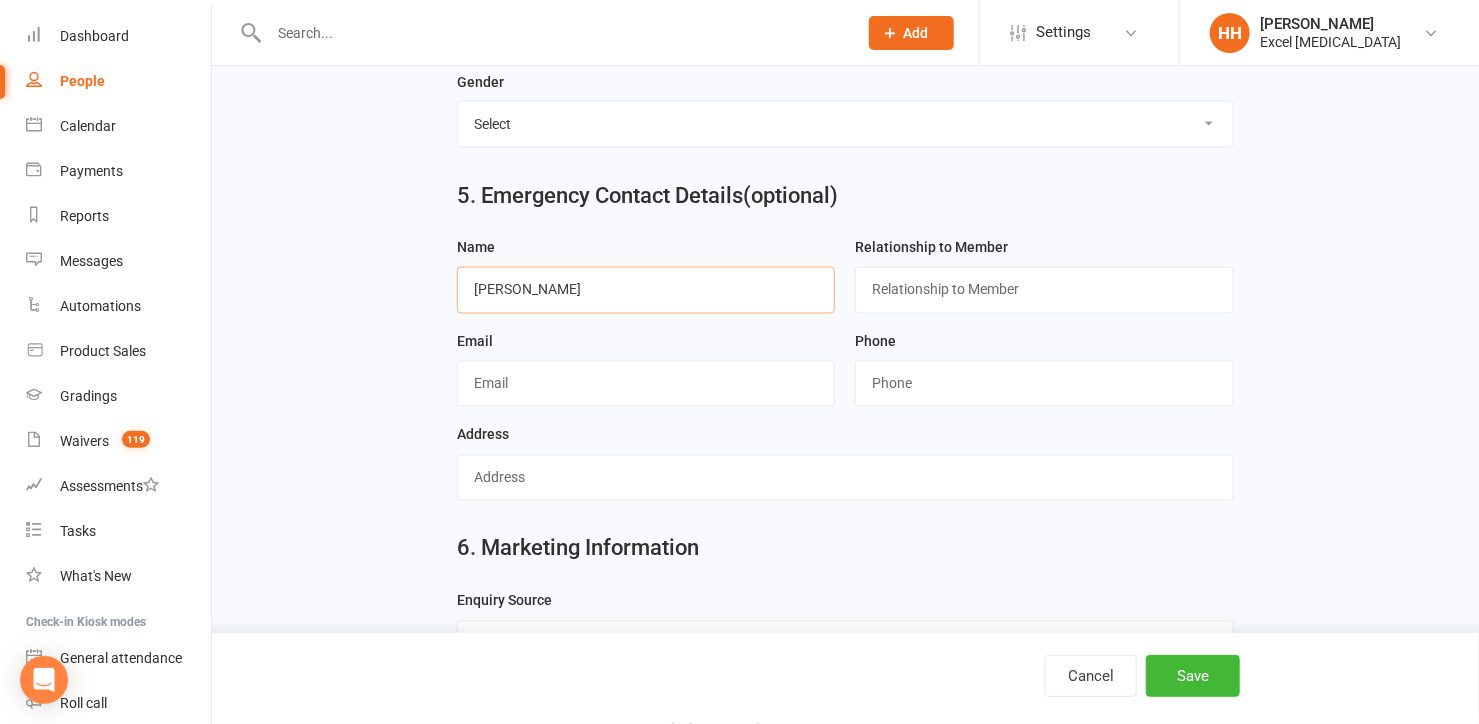 type on "[PERSON_NAME]" 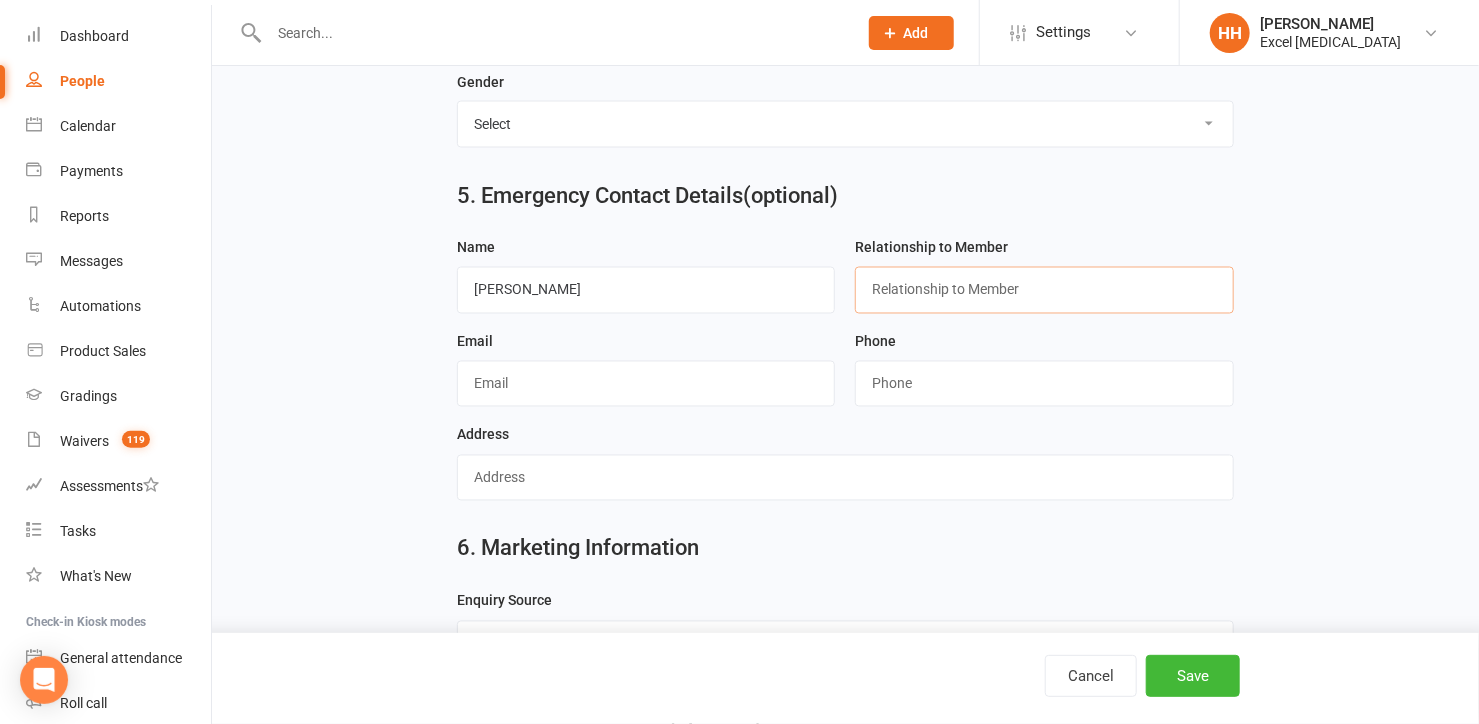 click at bounding box center [1044, 290] 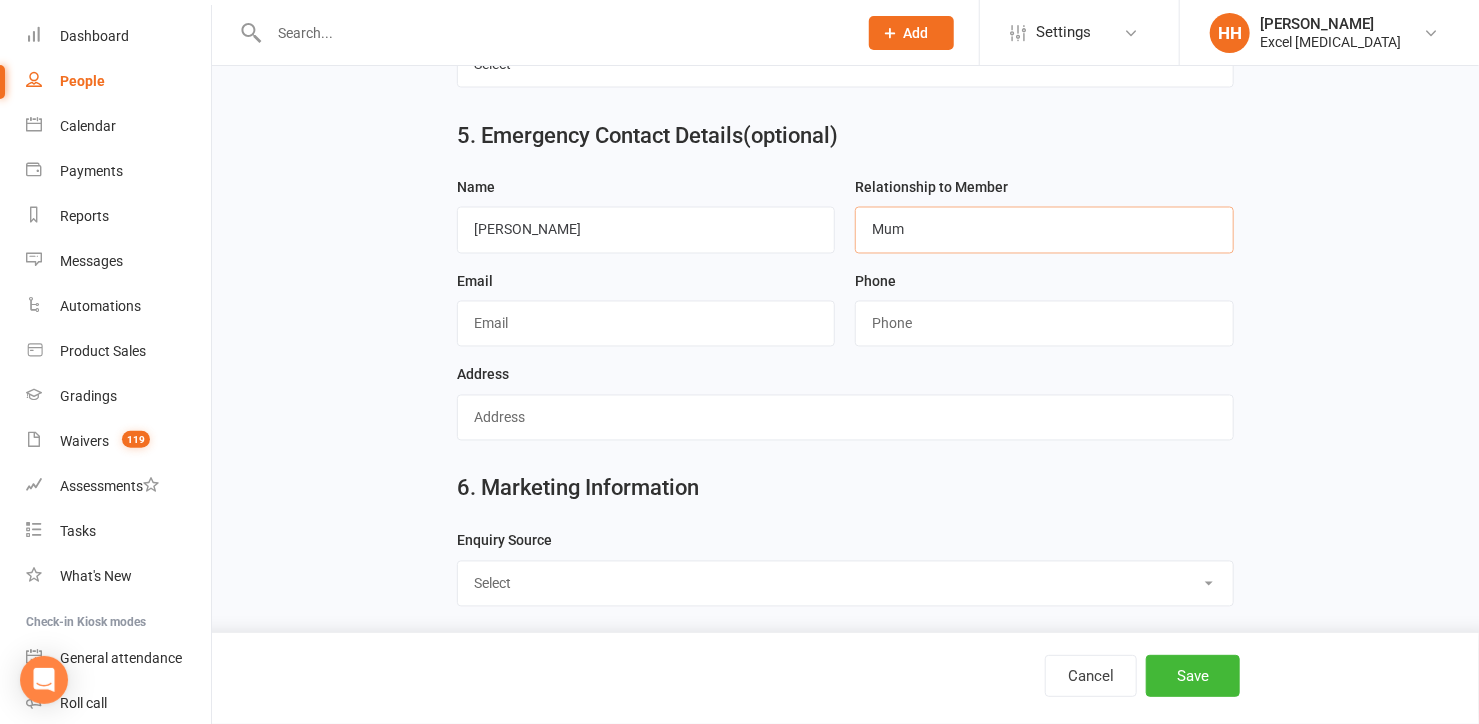 scroll, scrollTop: 1655, scrollLeft: 0, axis: vertical 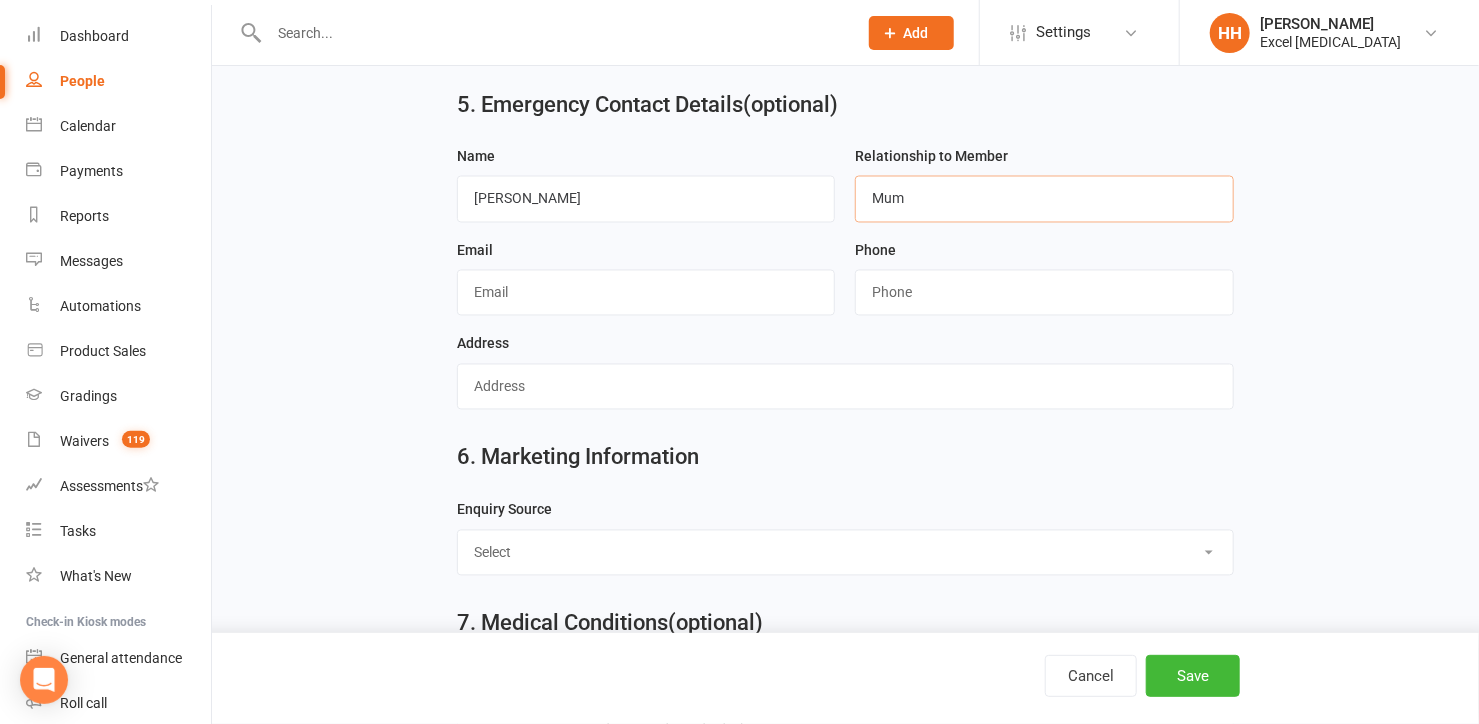 type on "Mum" 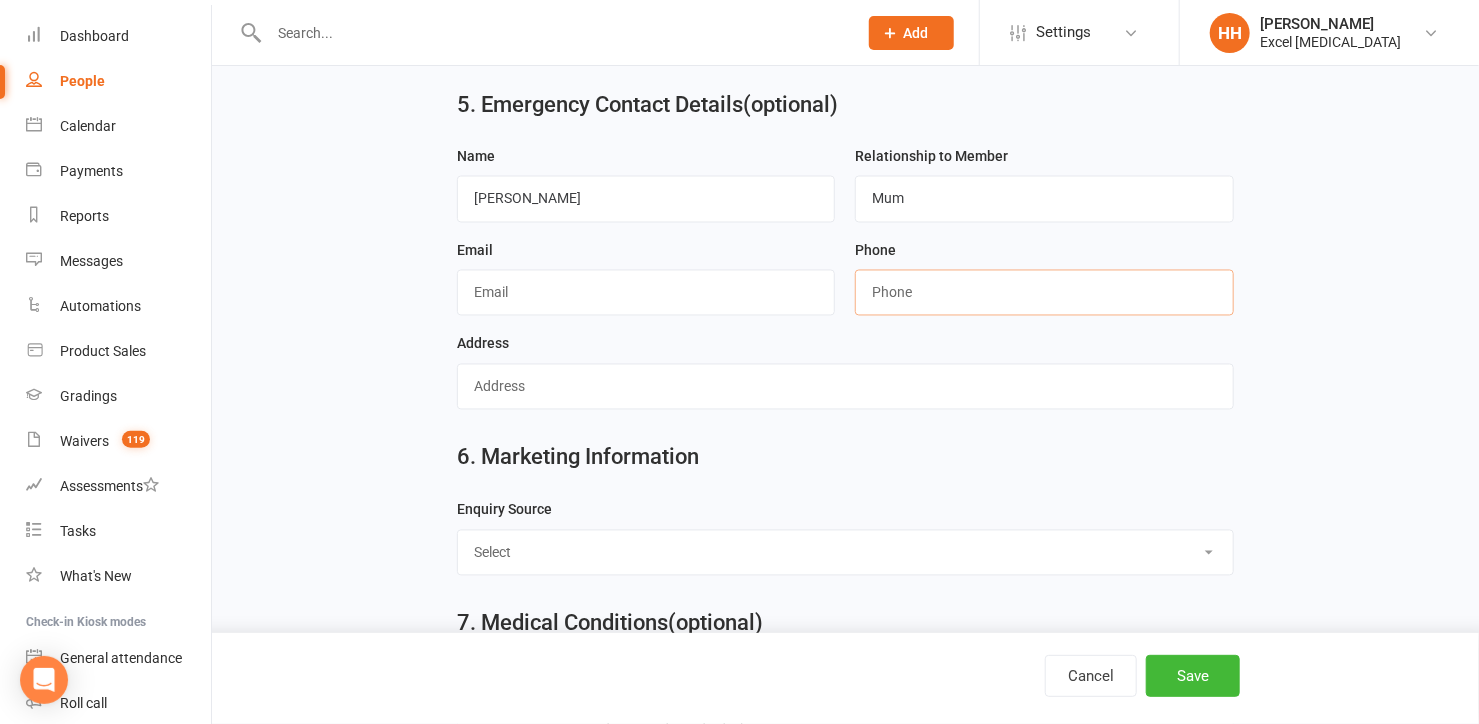 click at bounding box center [1044, 293] 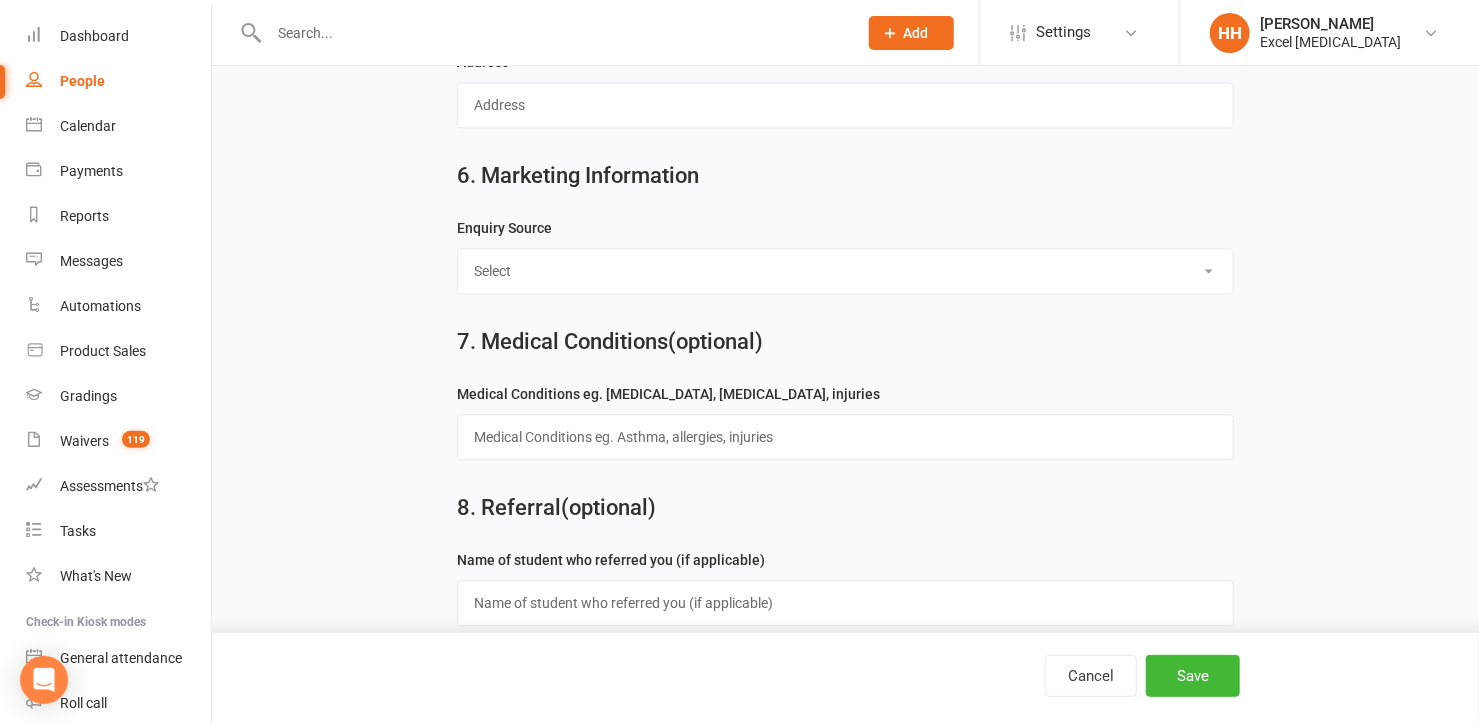 scroll, scrollTop: 1951, scrollLeft: 0, axis: vertical 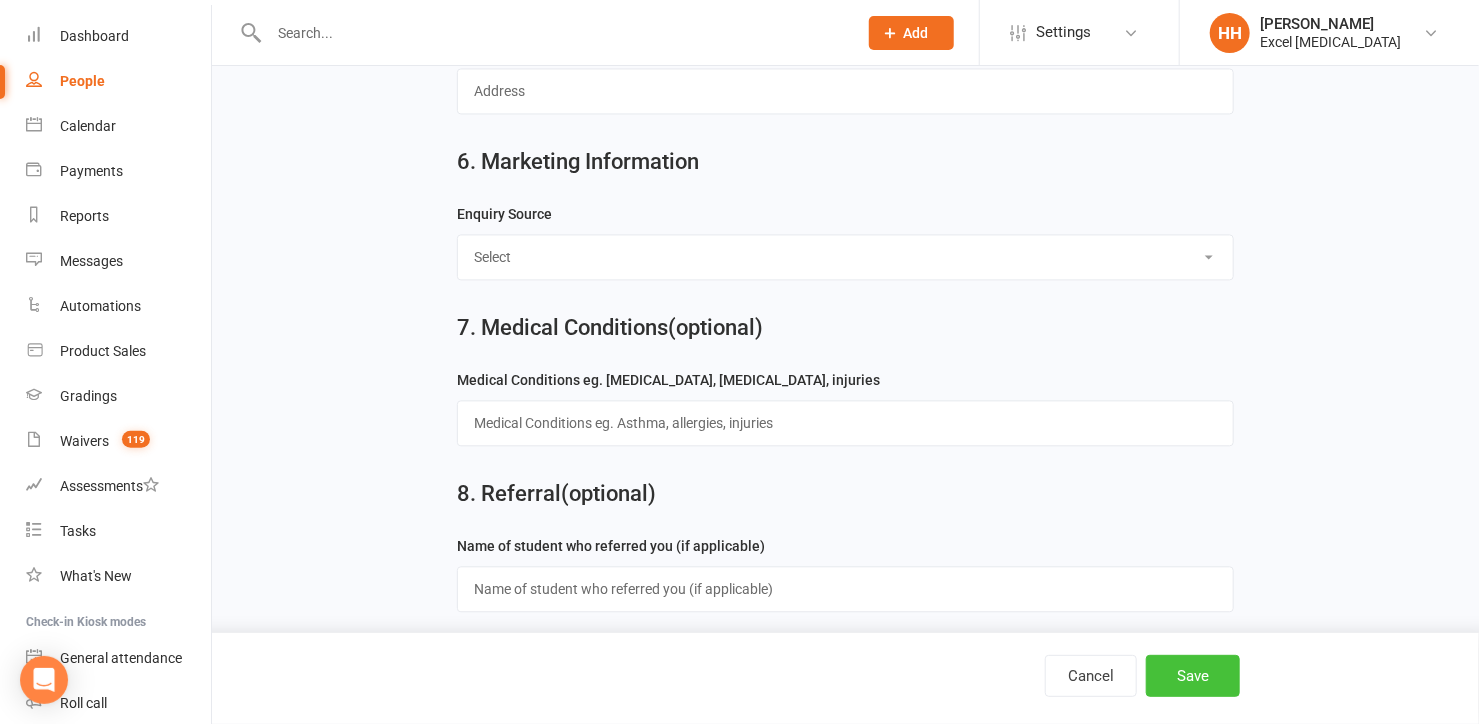 type on "07597467364" 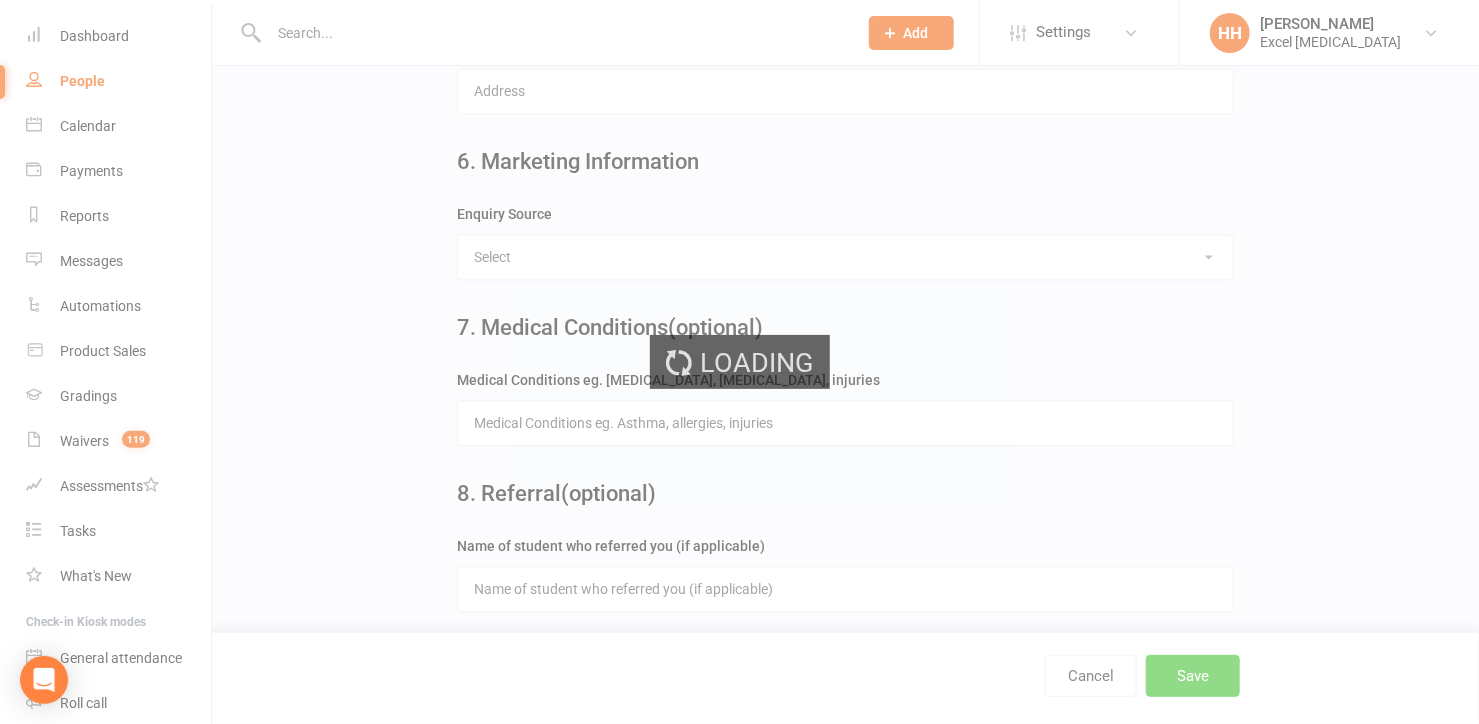 scroll, scrollTop: 1989, scrollLeft: 0, axis: vertical 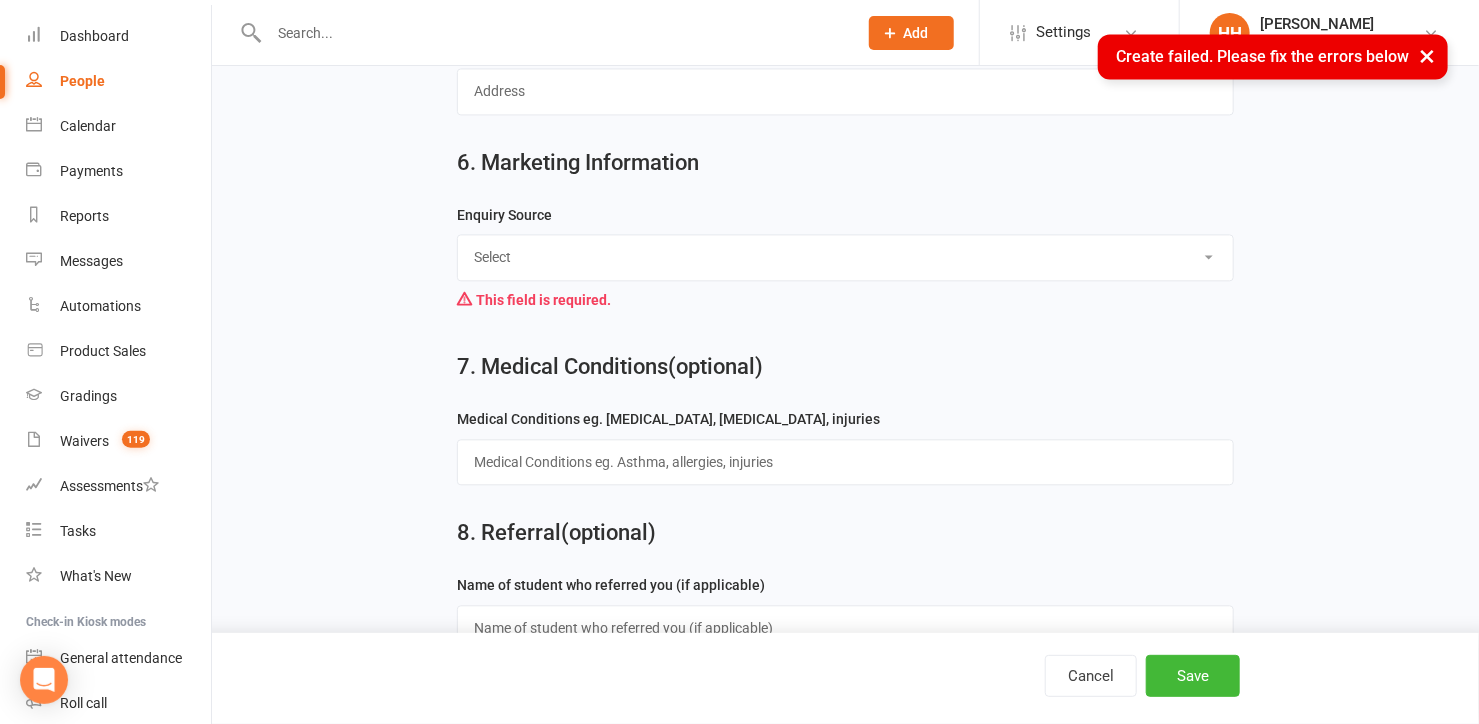 click on "Select Birthday Party Coach/Staff Referral Dance Driven by/Walk In Event [Community] Excel Open Day -drop in Friend Family Member Facebook [General] Facebook [Advert] Flyer Google/Google Review HAF [Half Term Club] Internet Search Instagram School Signage Workshop/Course [Community] Workshop/Course [Academy] Website Other/Unknown" at bounding box center (845, 257) 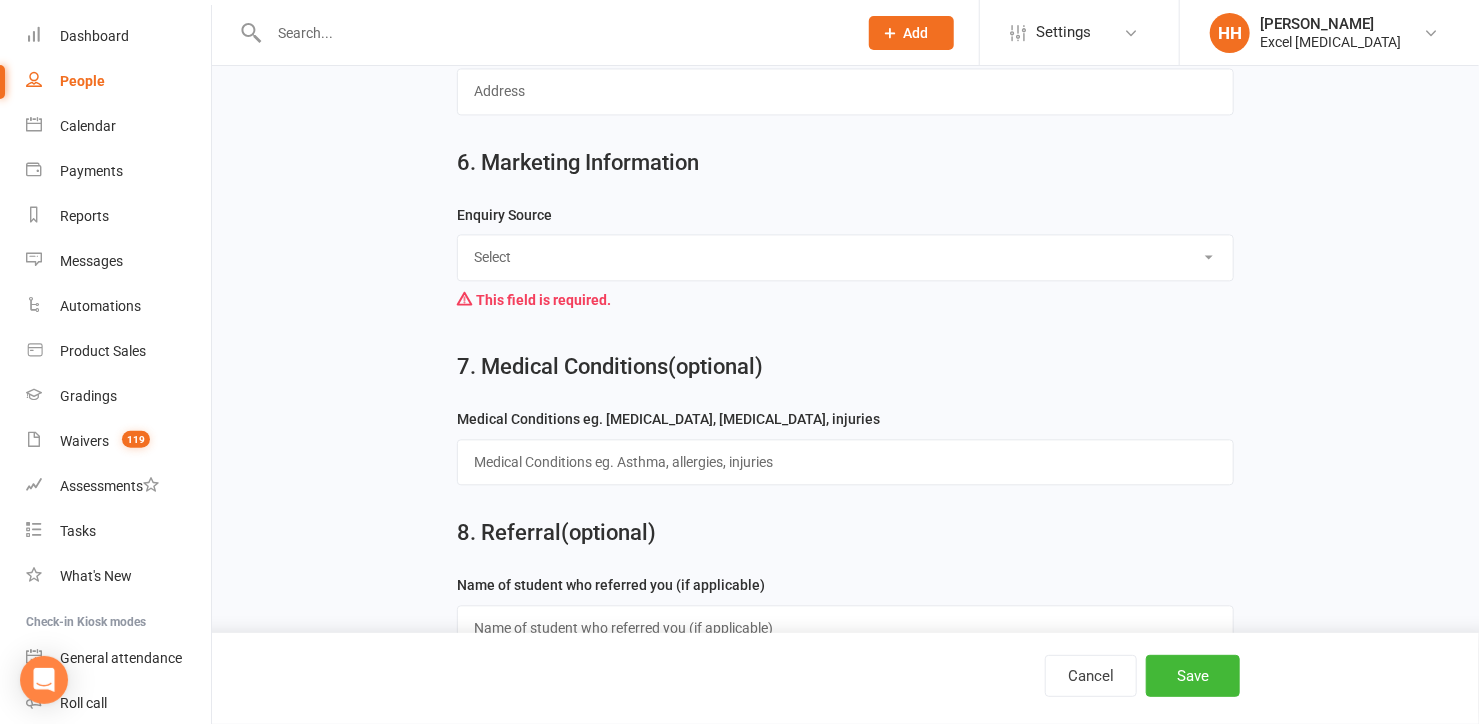 select on "Facebook [General]" 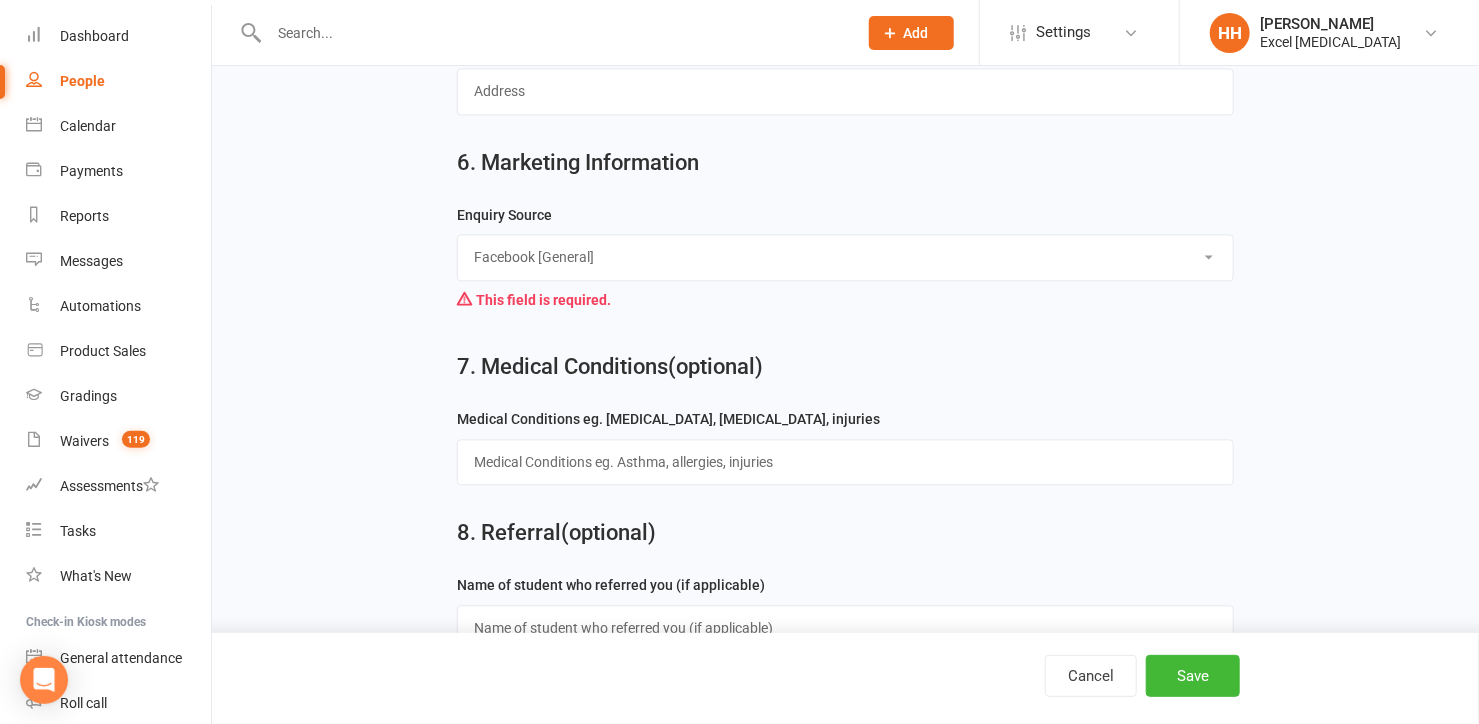 click on "Select Birthday Party Coach/Staff Referral Dance Driven by/Walk In Event [Community] Excel Open Day -drop in Friend Family Member Facebook [General] Facebook [Advert] Flyer Google/Google Review HAF [Half Term Club] Internet Search Instagram School Signage Workshop/Course [Community] Workshop/Course [Academy] Website Other/Unknown" at bounding box center (845, 257) 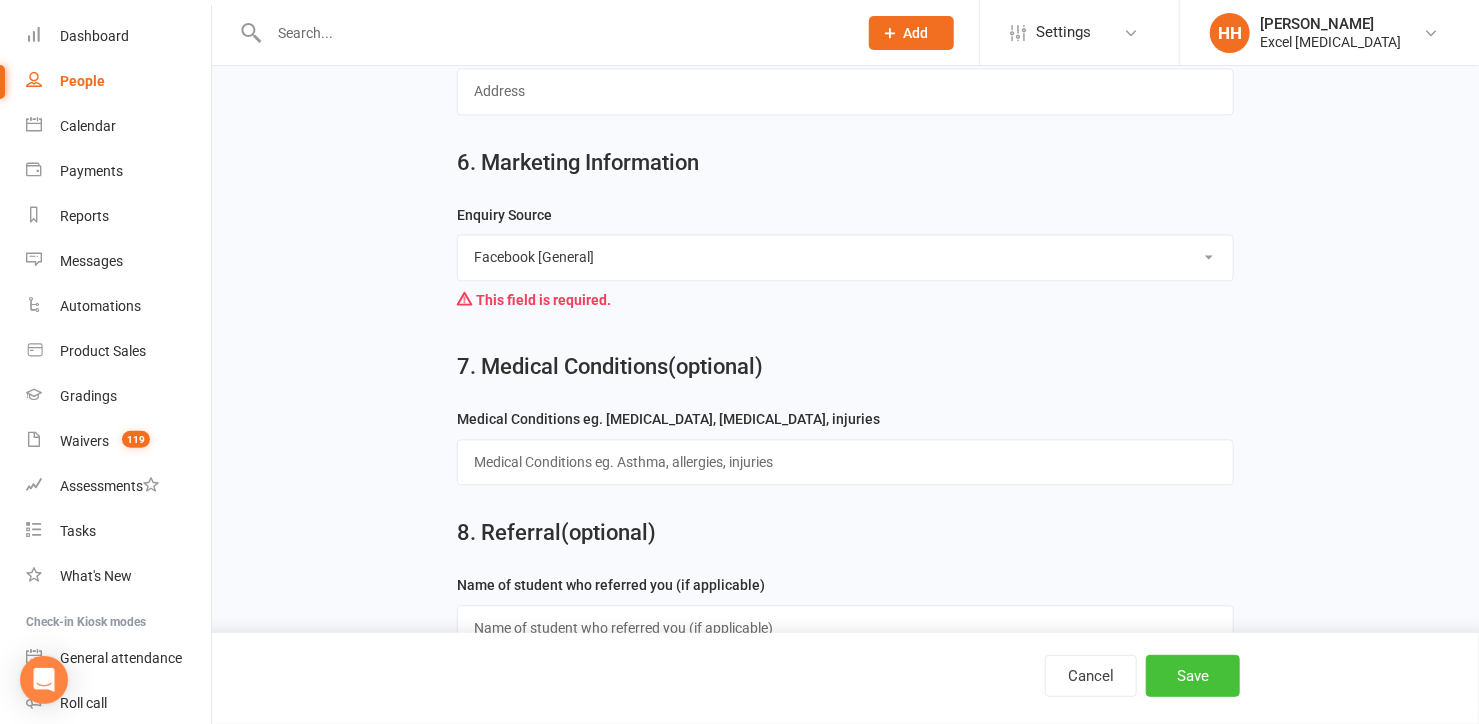 click on "Save" at bounding box center (1193, 676) 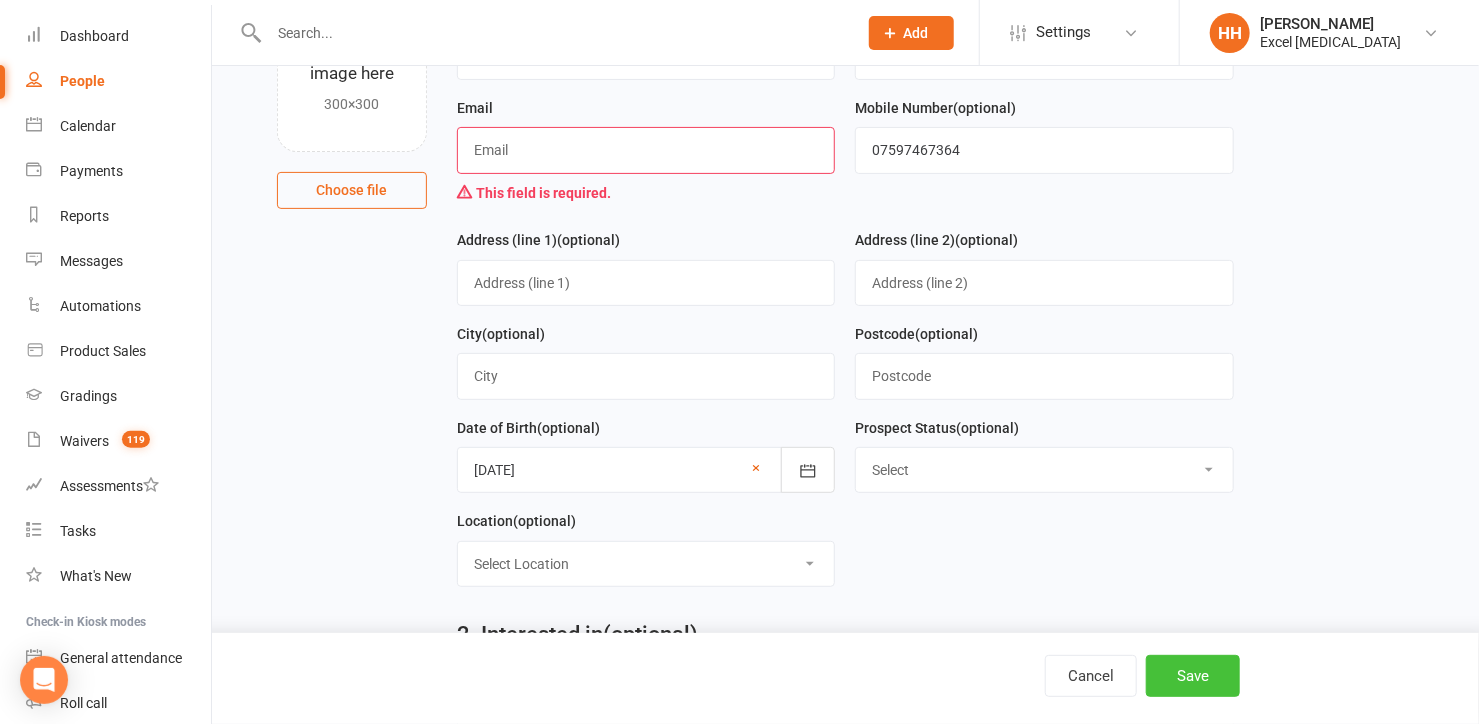 scroll, scrollTop: 172, scrollLeft: 0, axis: vertical 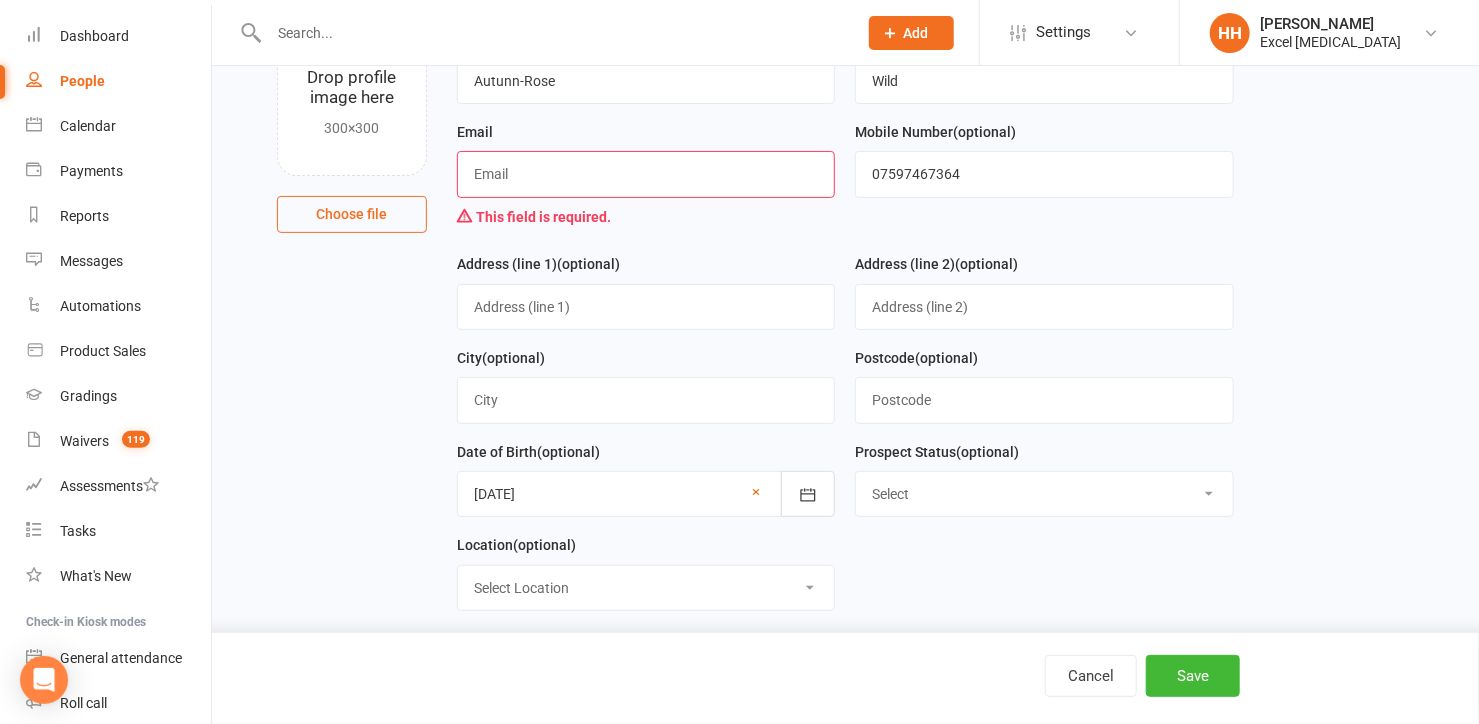 click at bounding box center (646, 174) 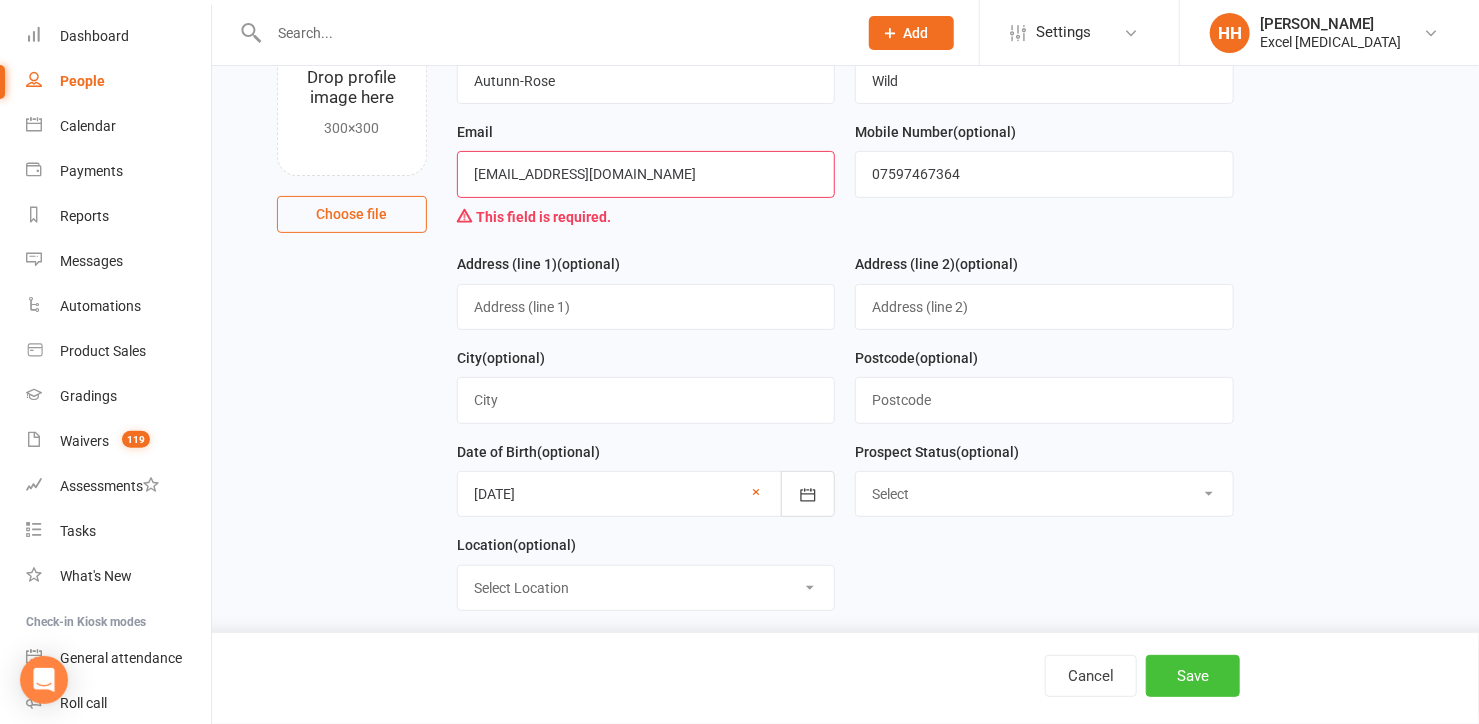 type on "[EMAIL_ADDRESS][DOMAIN_NAME]" 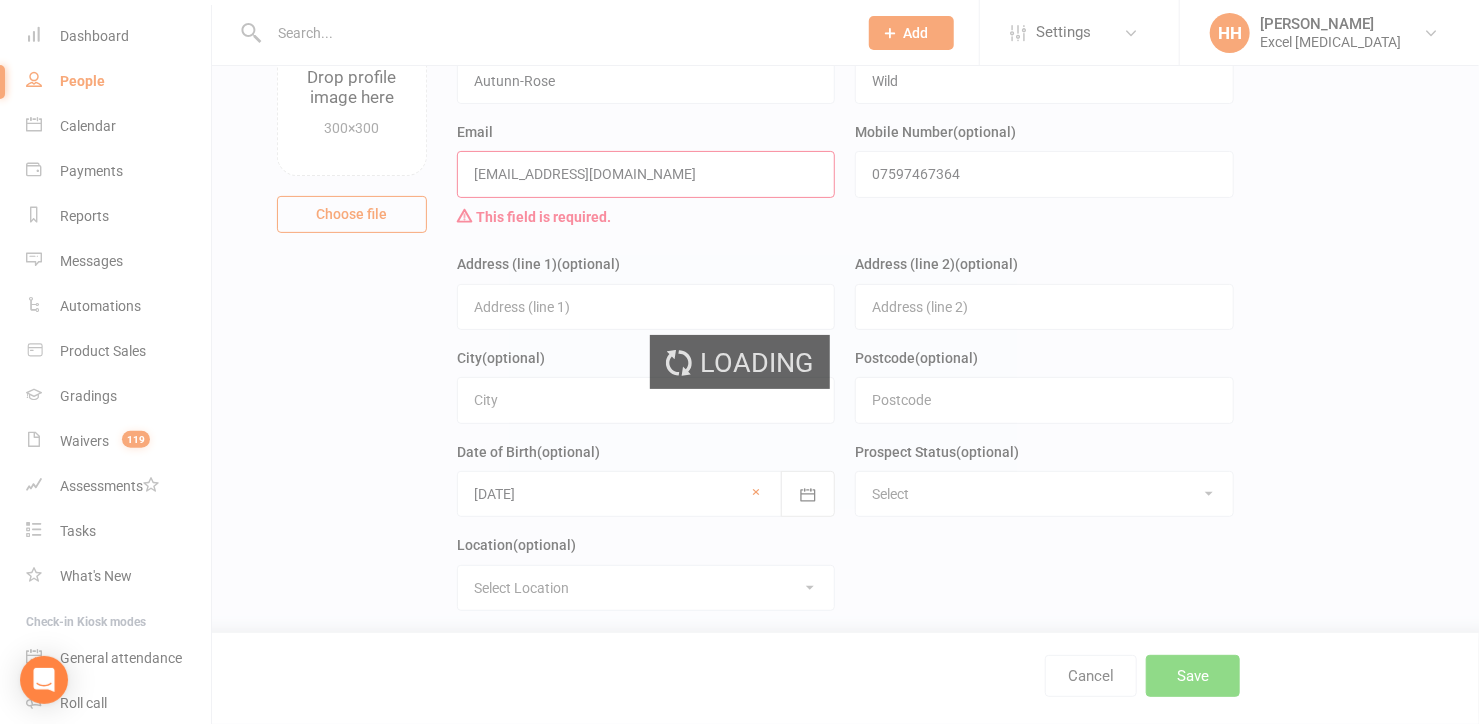 scroll, scrollTop: 0, scrollLeft: 0, axis: both 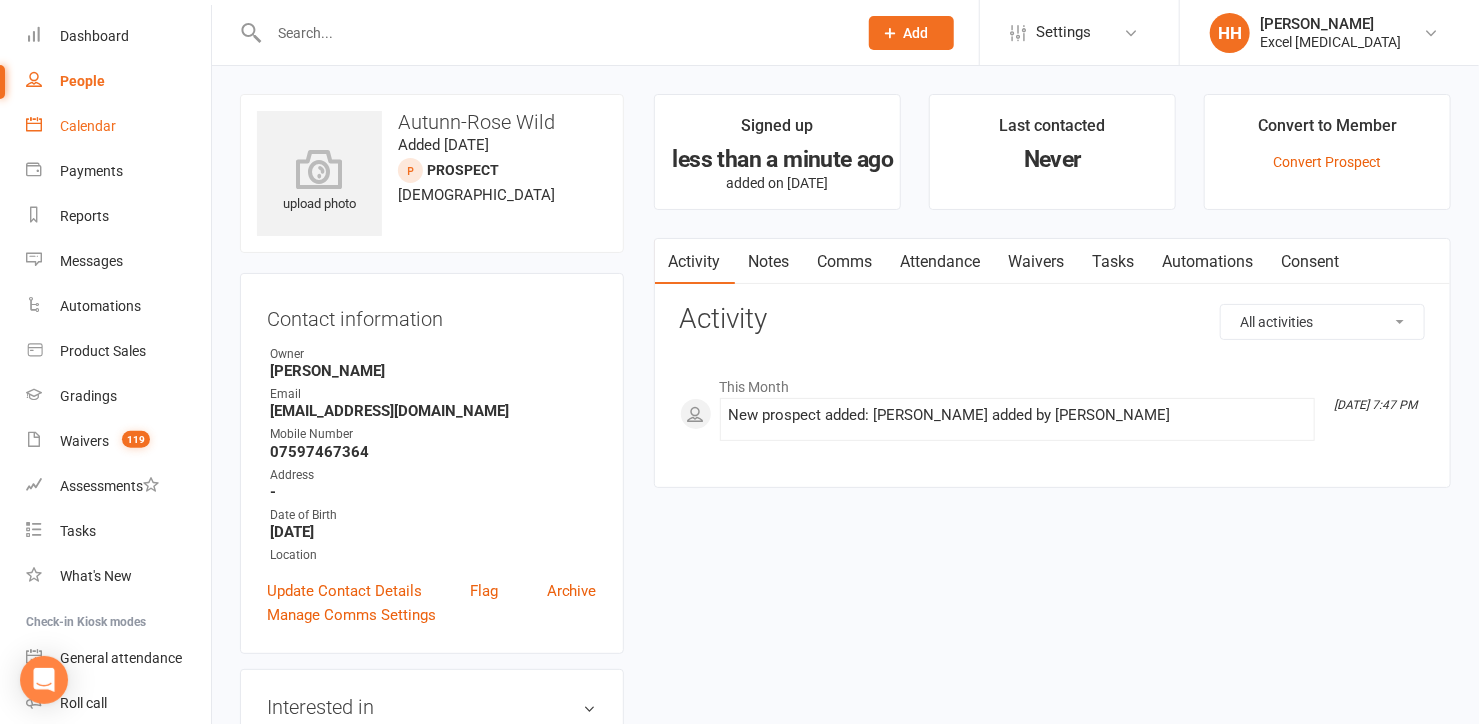 click on "Calendar" at bounding box center (88, 126) 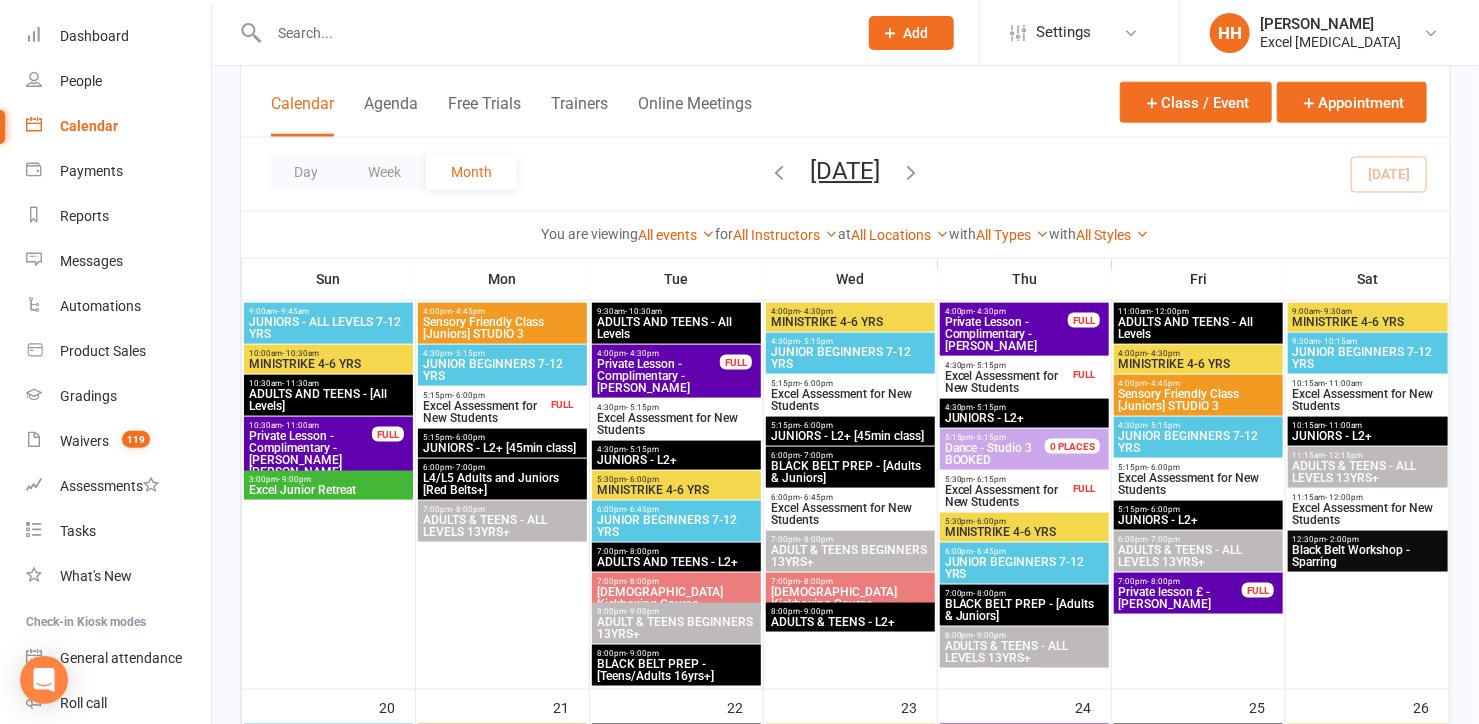 scroll, scrollTop: 1048, scrollLeft: 0, axis: vertical 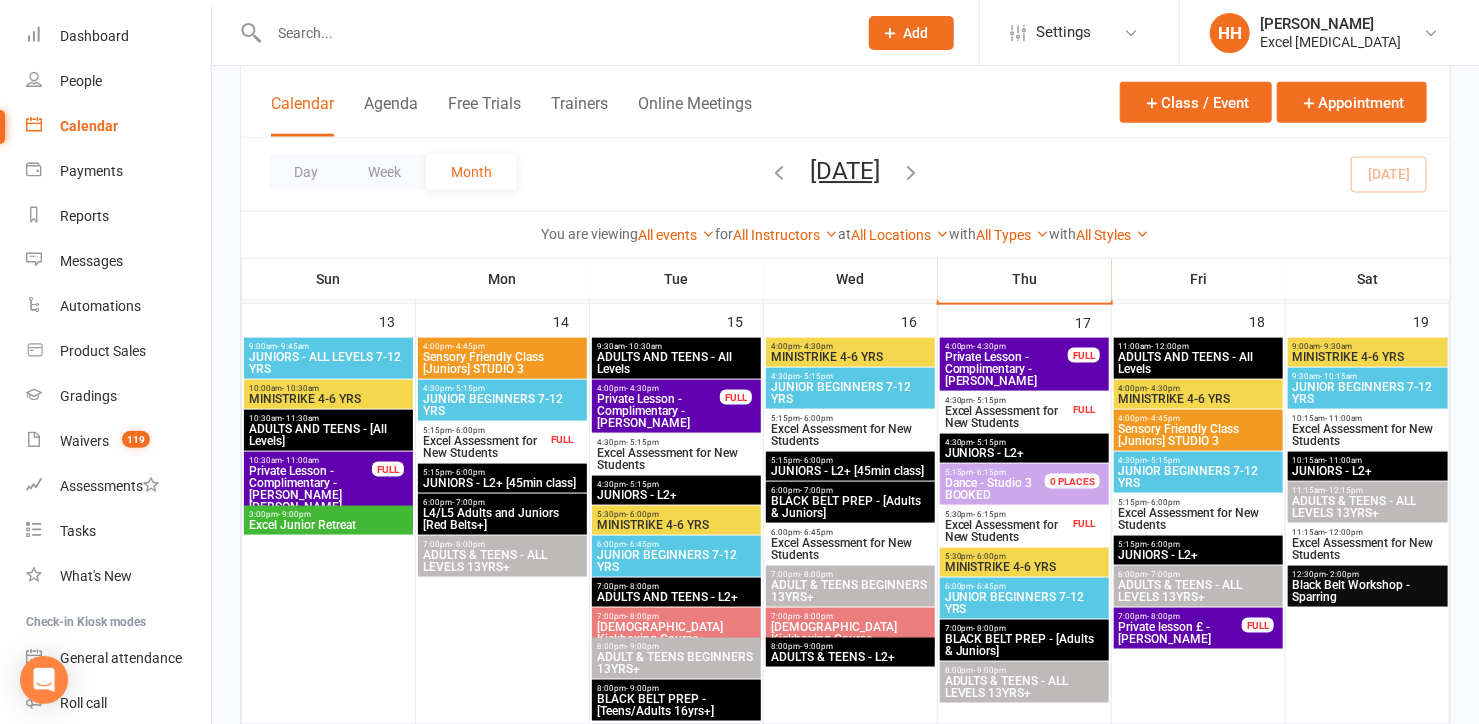 click on "Excel Assessment for New Students" at bounding box center (850, 435) 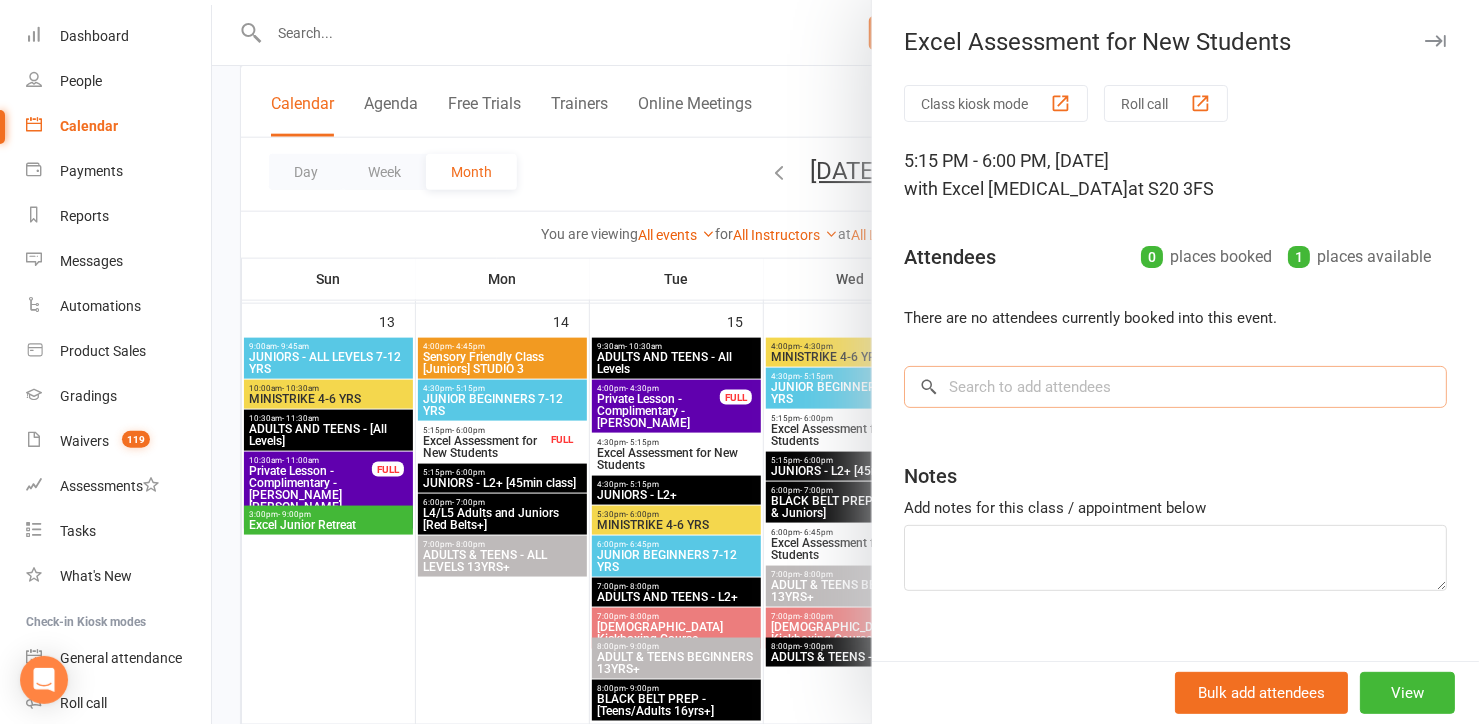 click at bounding box center (1175, 387) 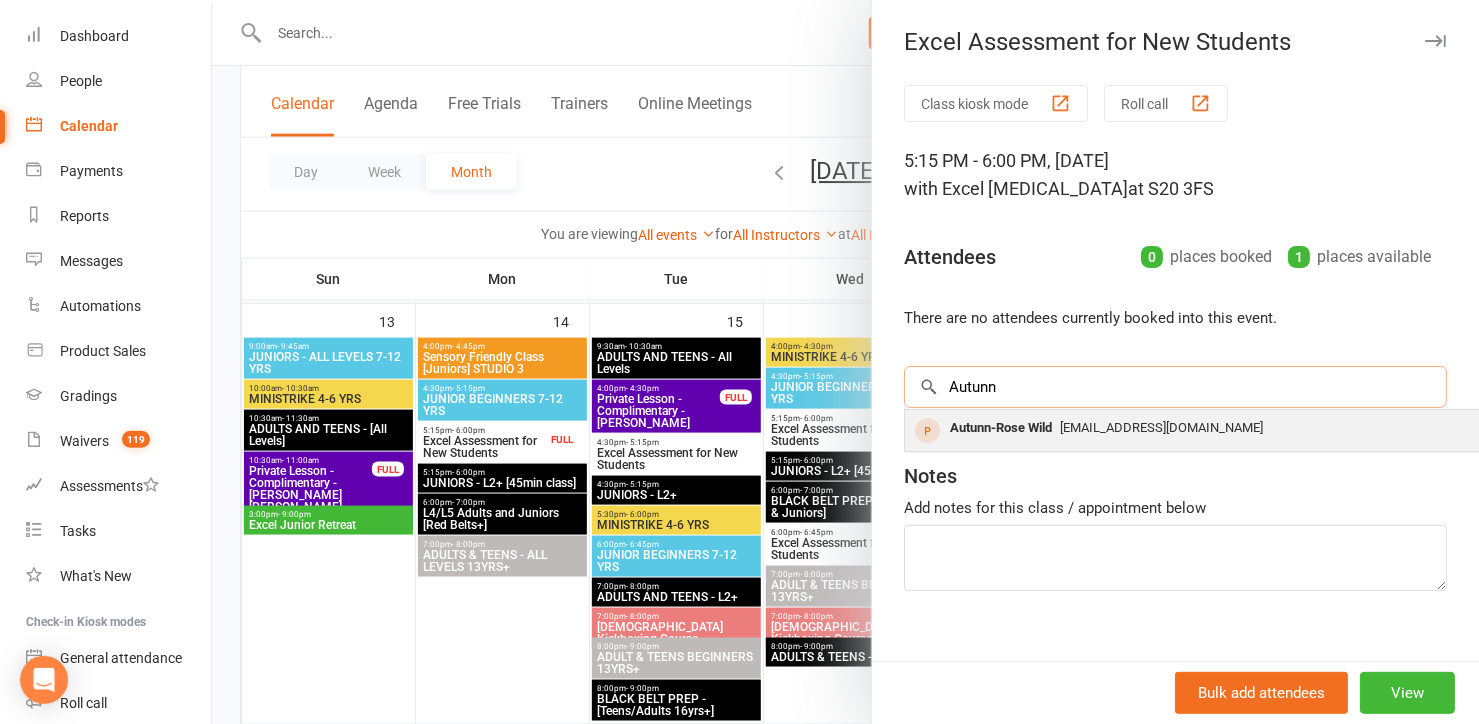 type on "Autunn" 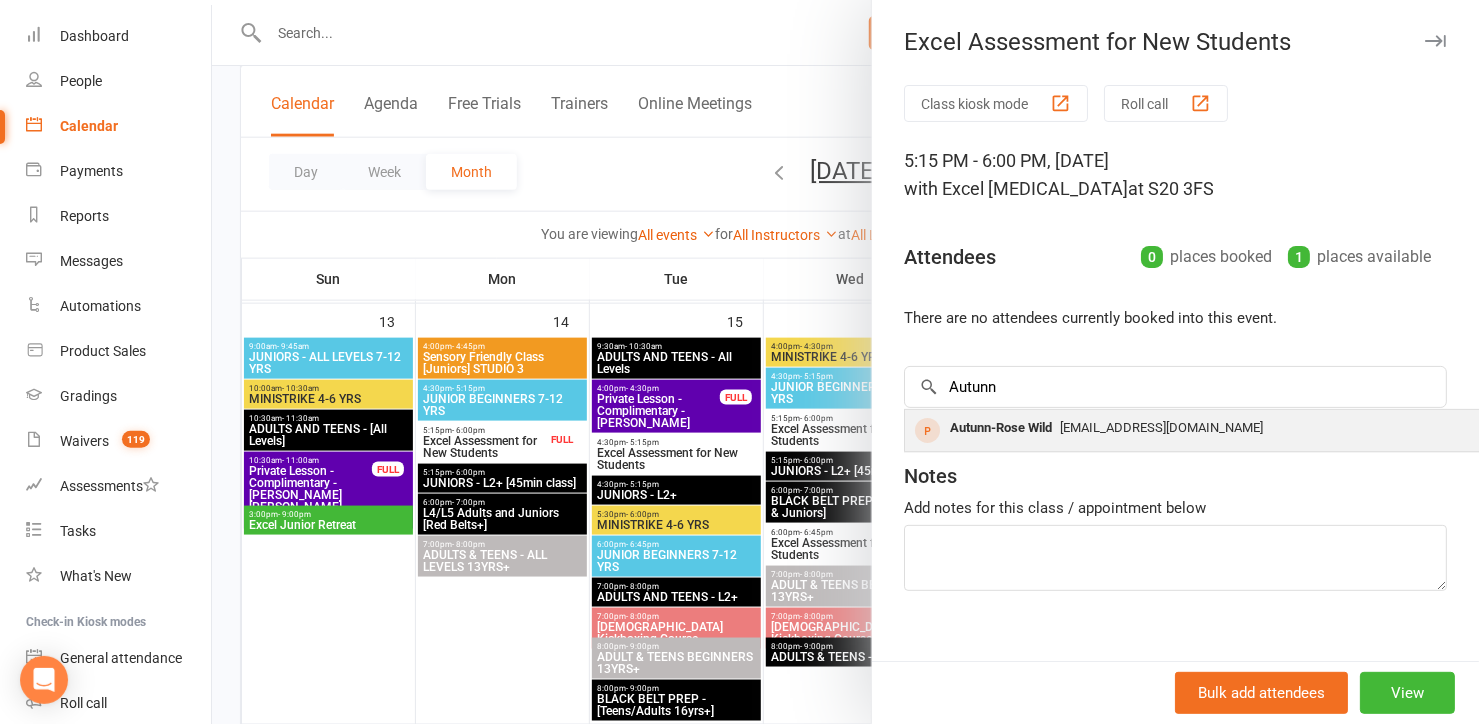 click on "Autunn-Rose Wild" at bounding box center [1001, 428] 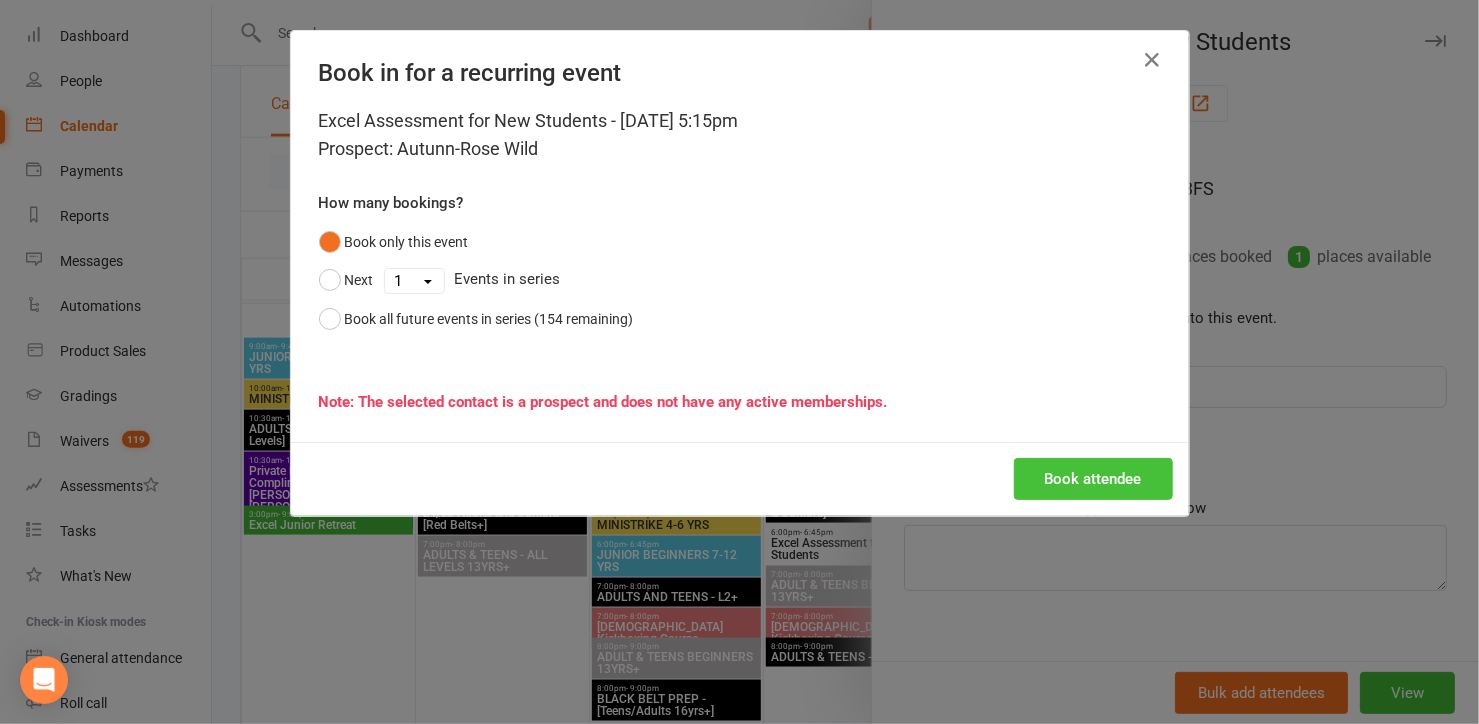 click on "Book attendee" at bounding box center [1093, 479] 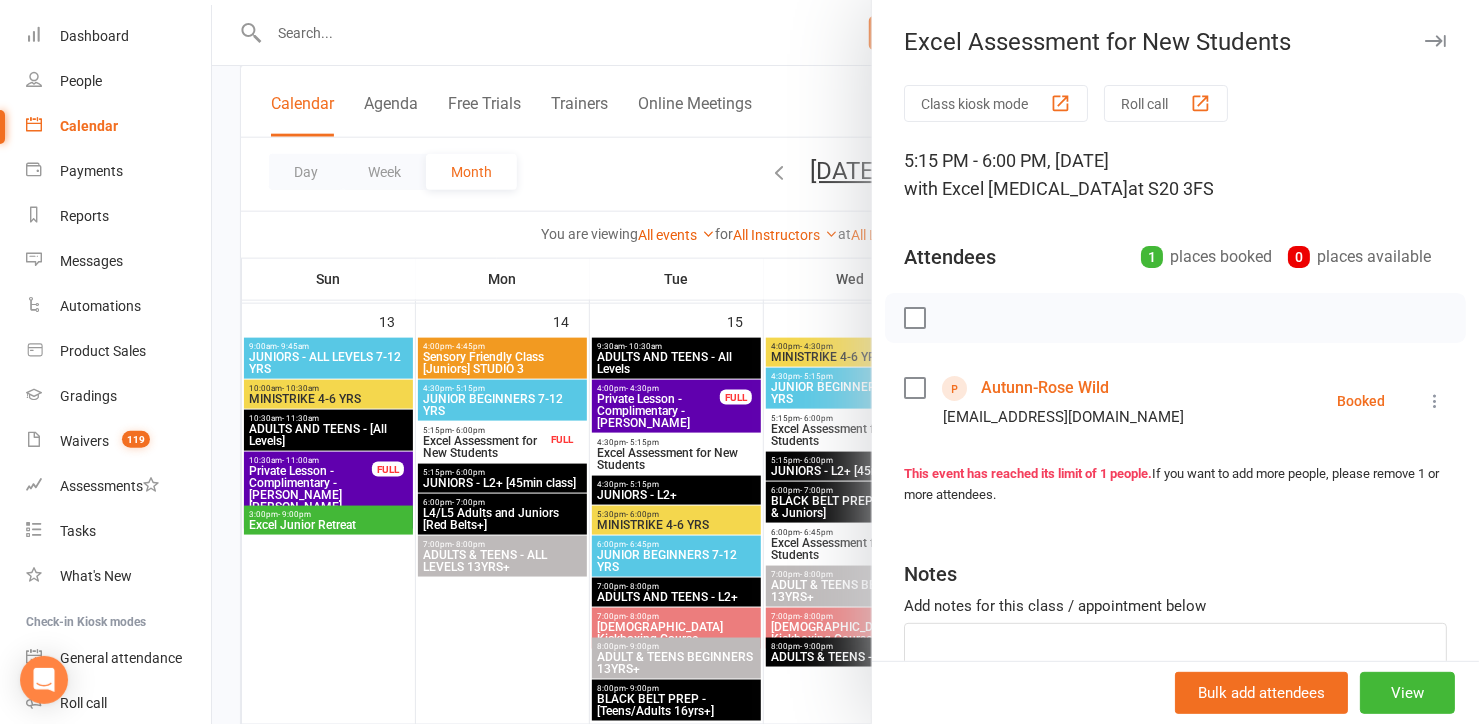 click at bounding box center (845, 362) 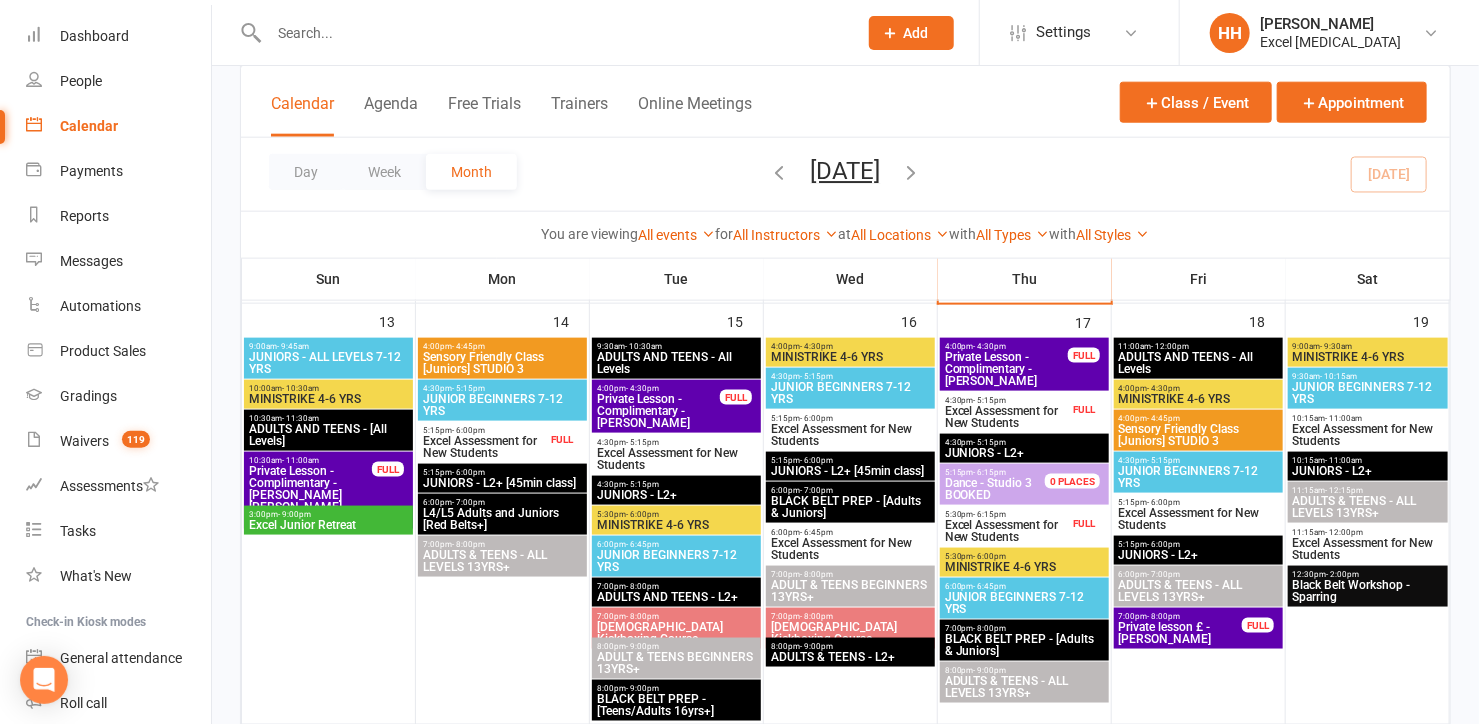 click on "Excel Assessment for New Students" at bounding box center (850, 435) 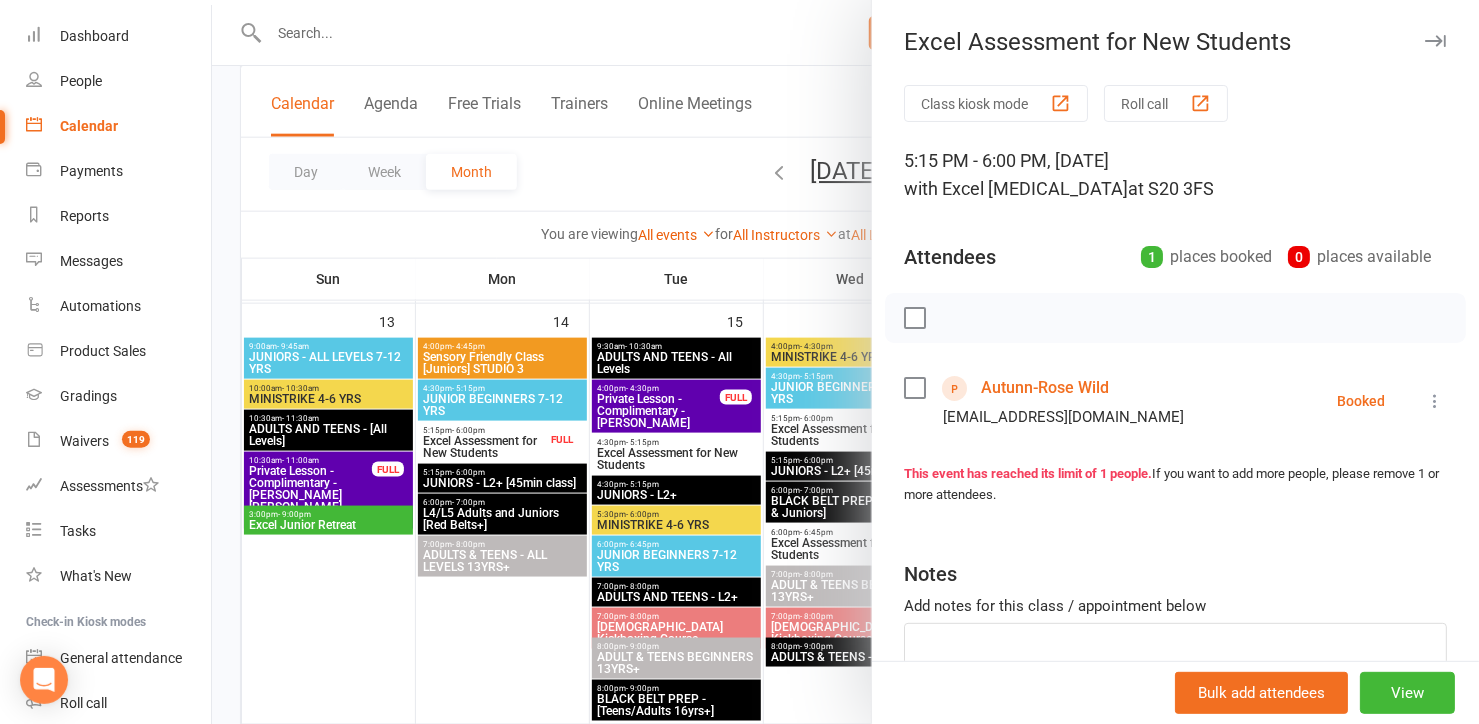 click at bounding box center [845, 362] 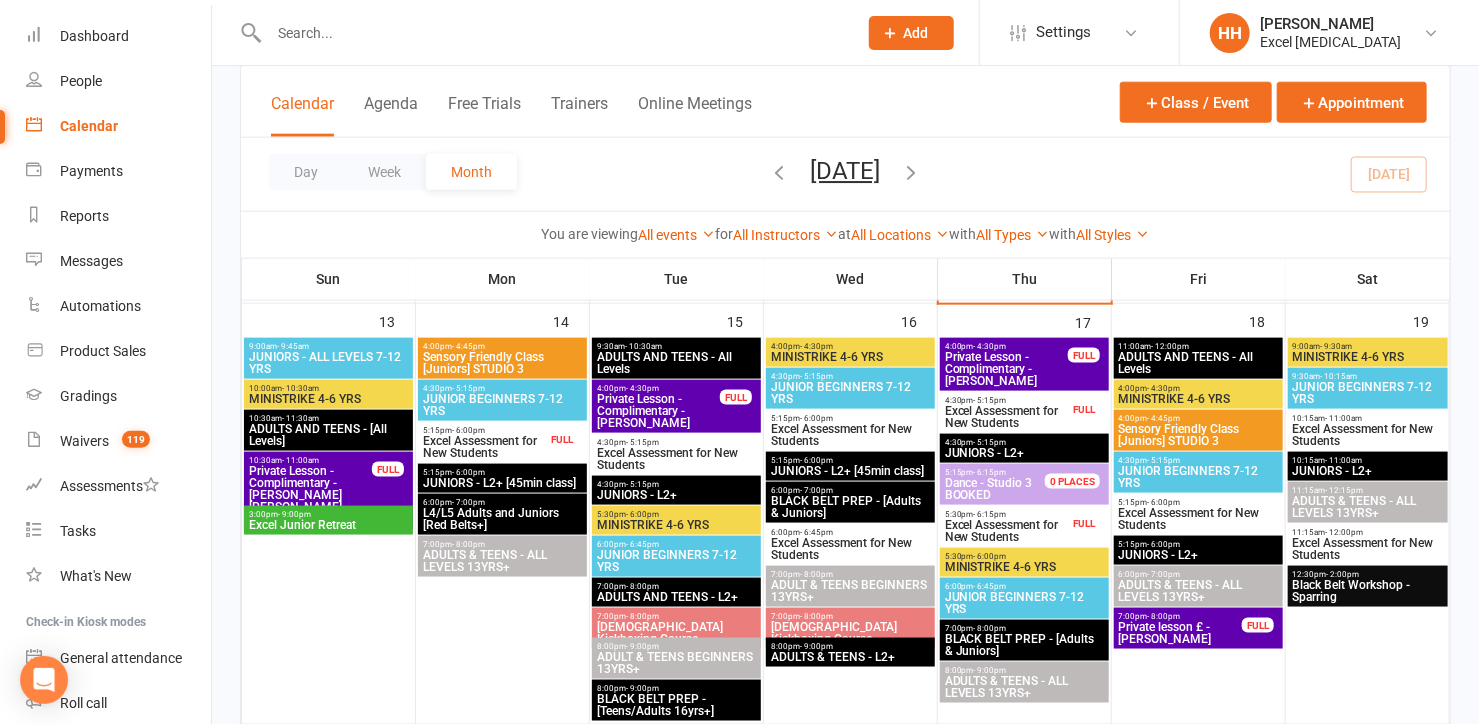 click at bounding box center [553, 33] 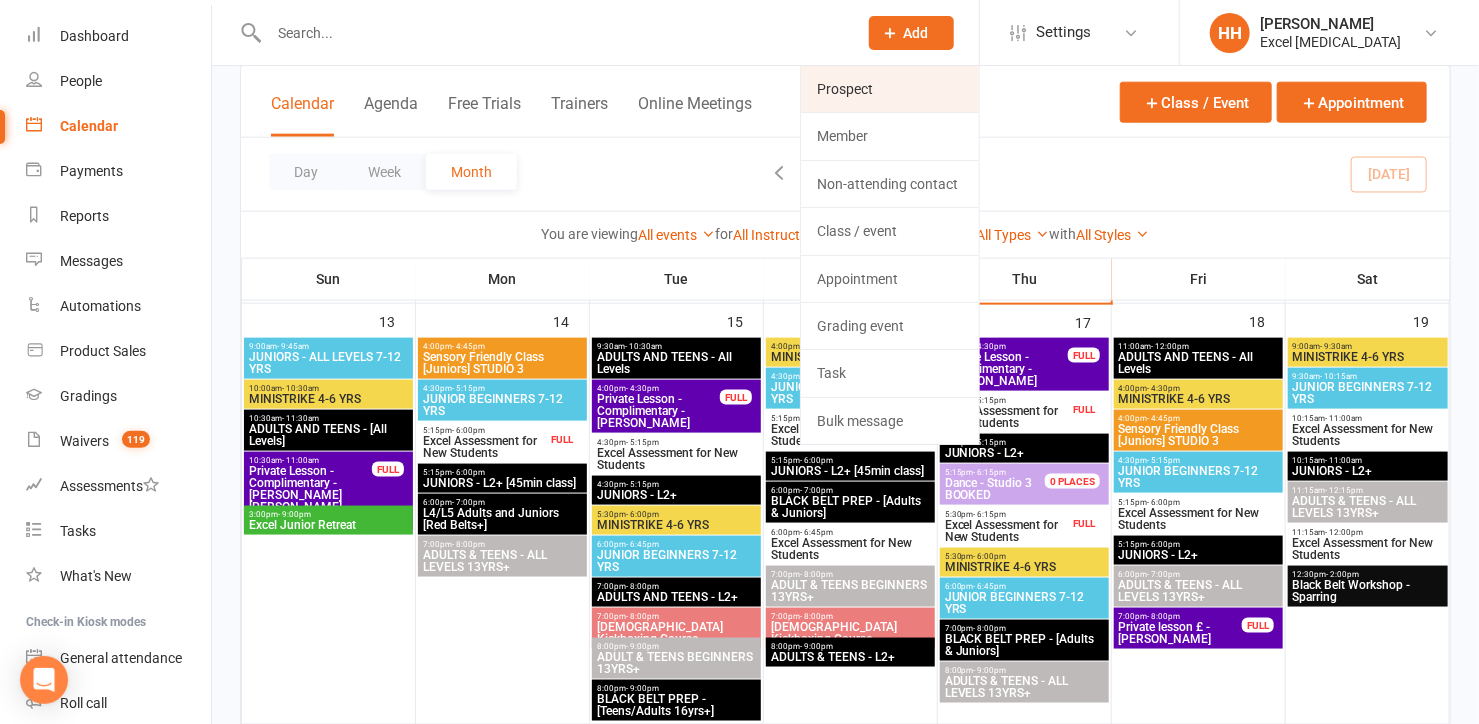 click on "Prospect" 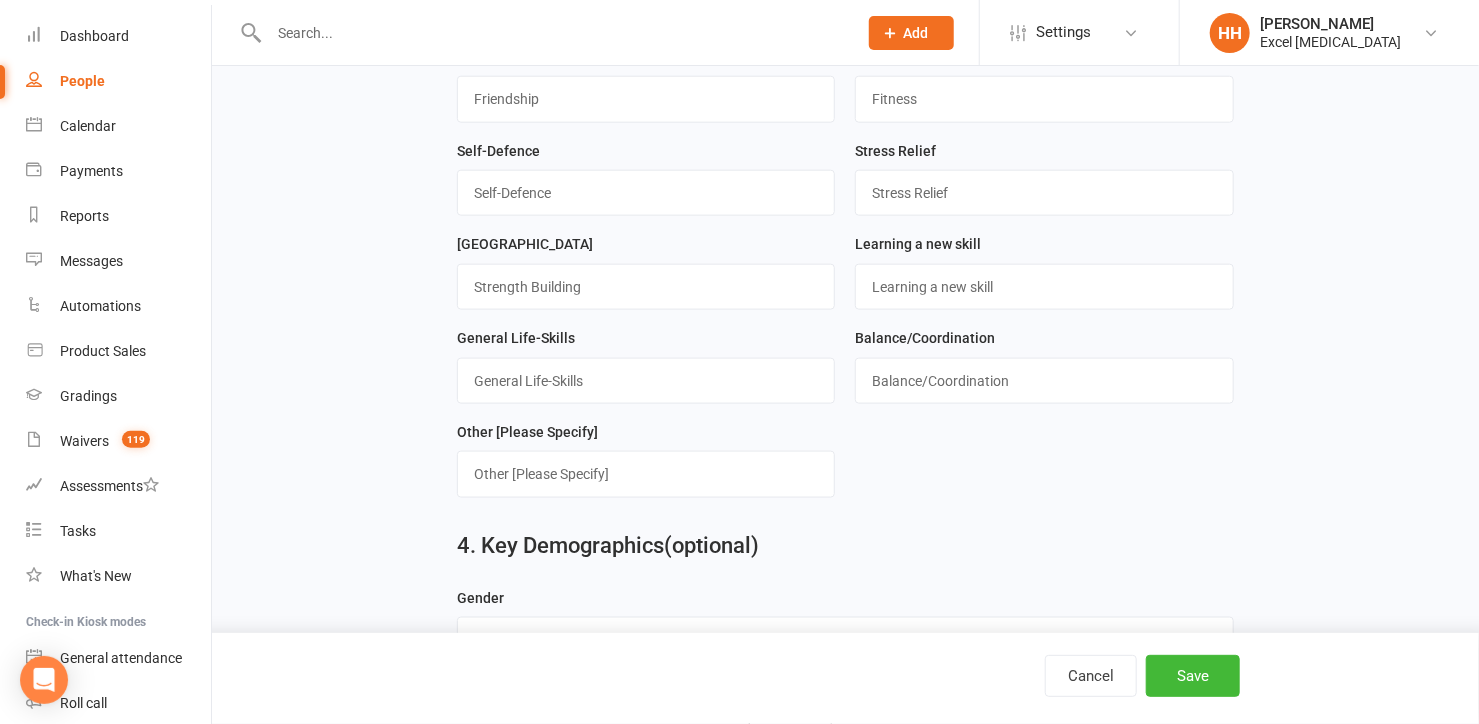 scroll, scrollTop: 0, scrollLeft: 0, axis: both 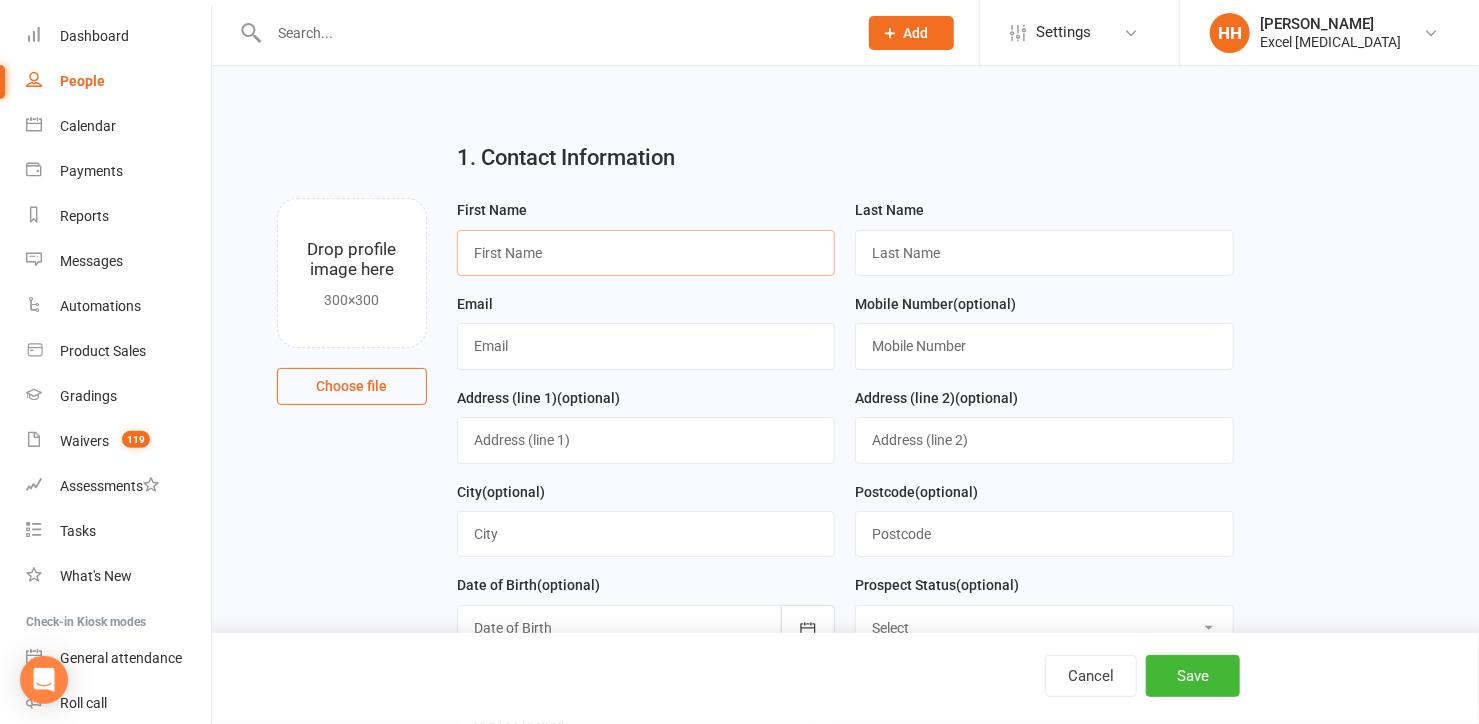 click at bounding box center (646, 253) 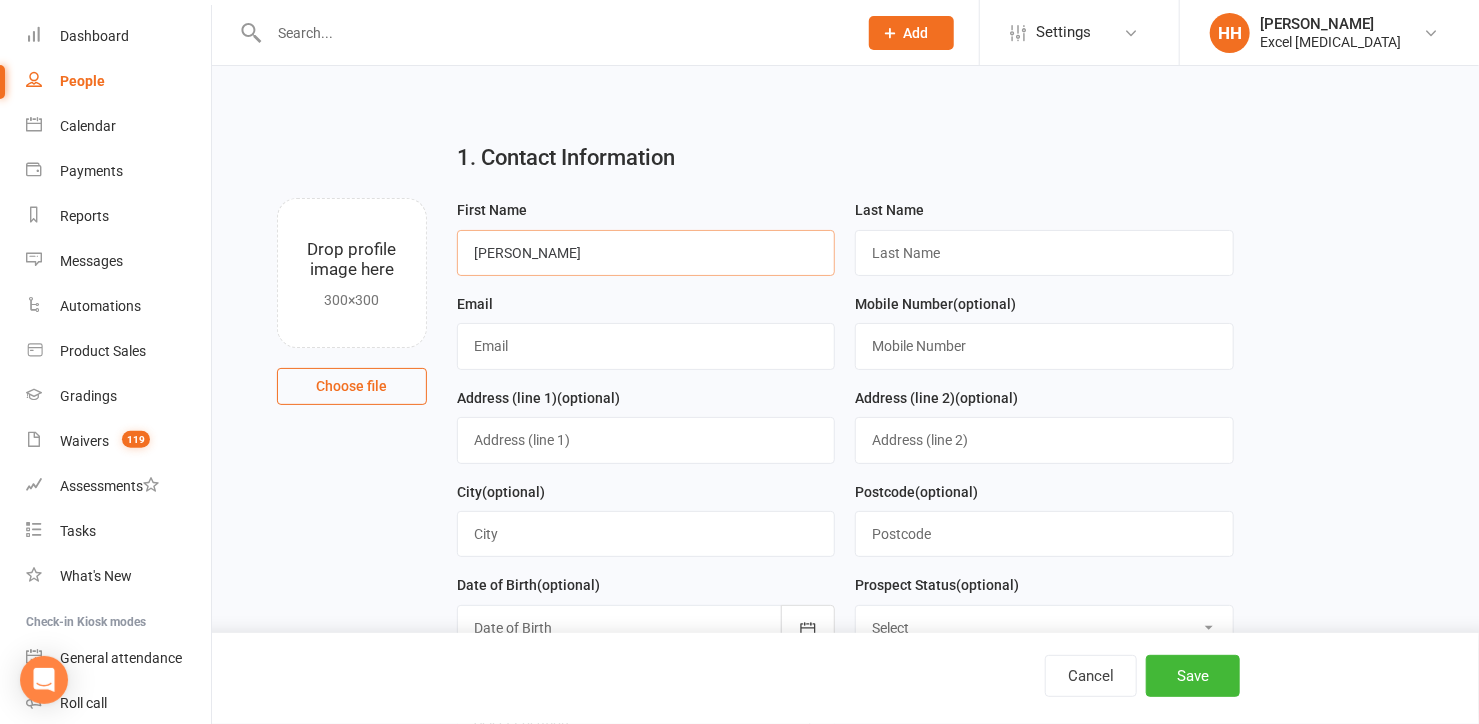type on "[PERSON_NAME]" 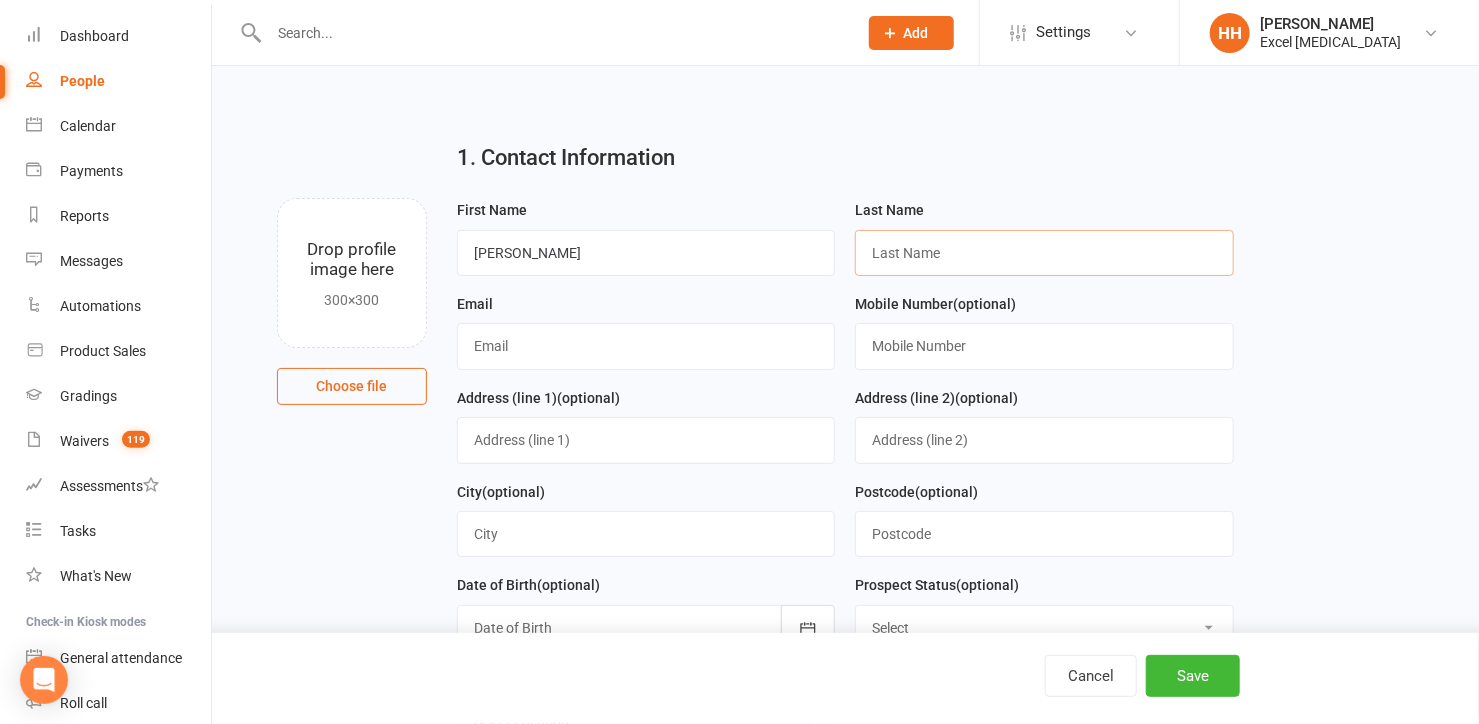 click at bounding box center (1044, 253) 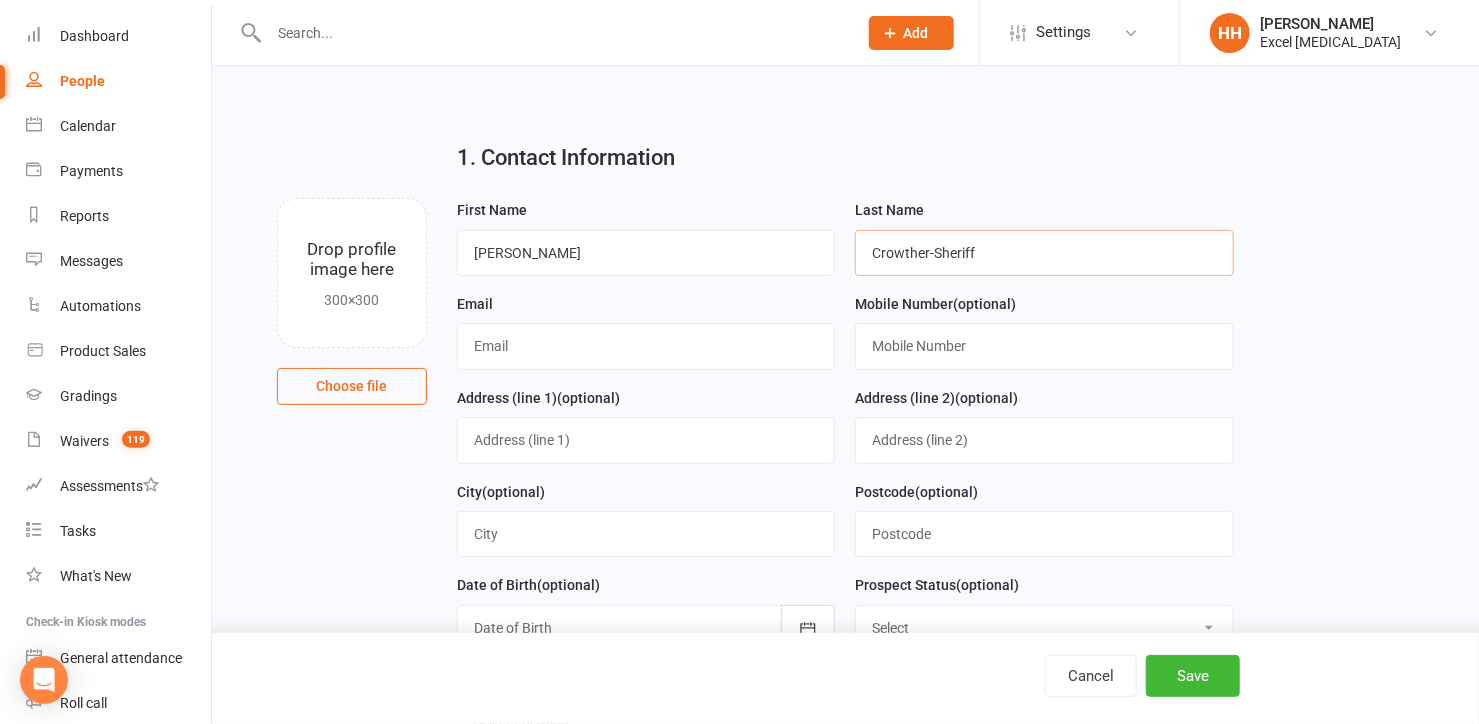 type on "Crowther-Sheriff" 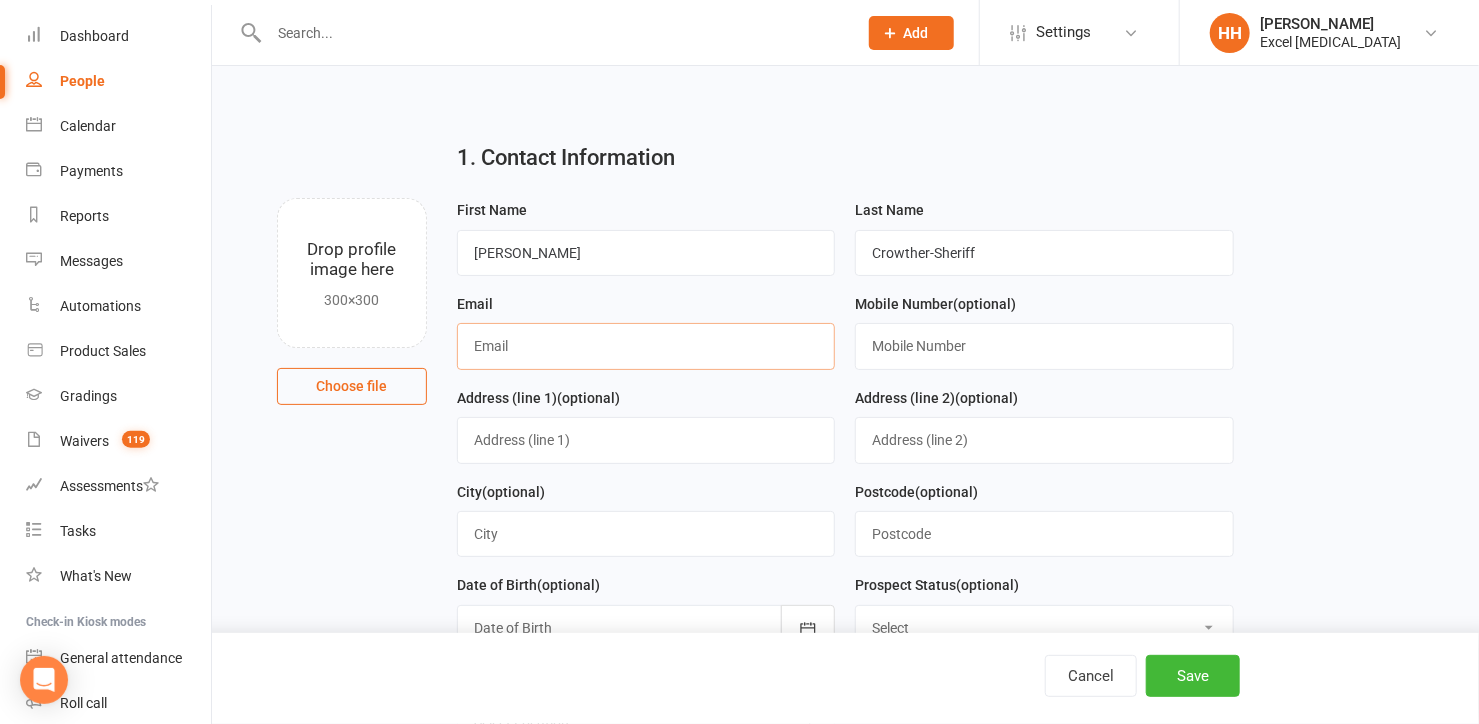 click at bounding box center [646, 346] 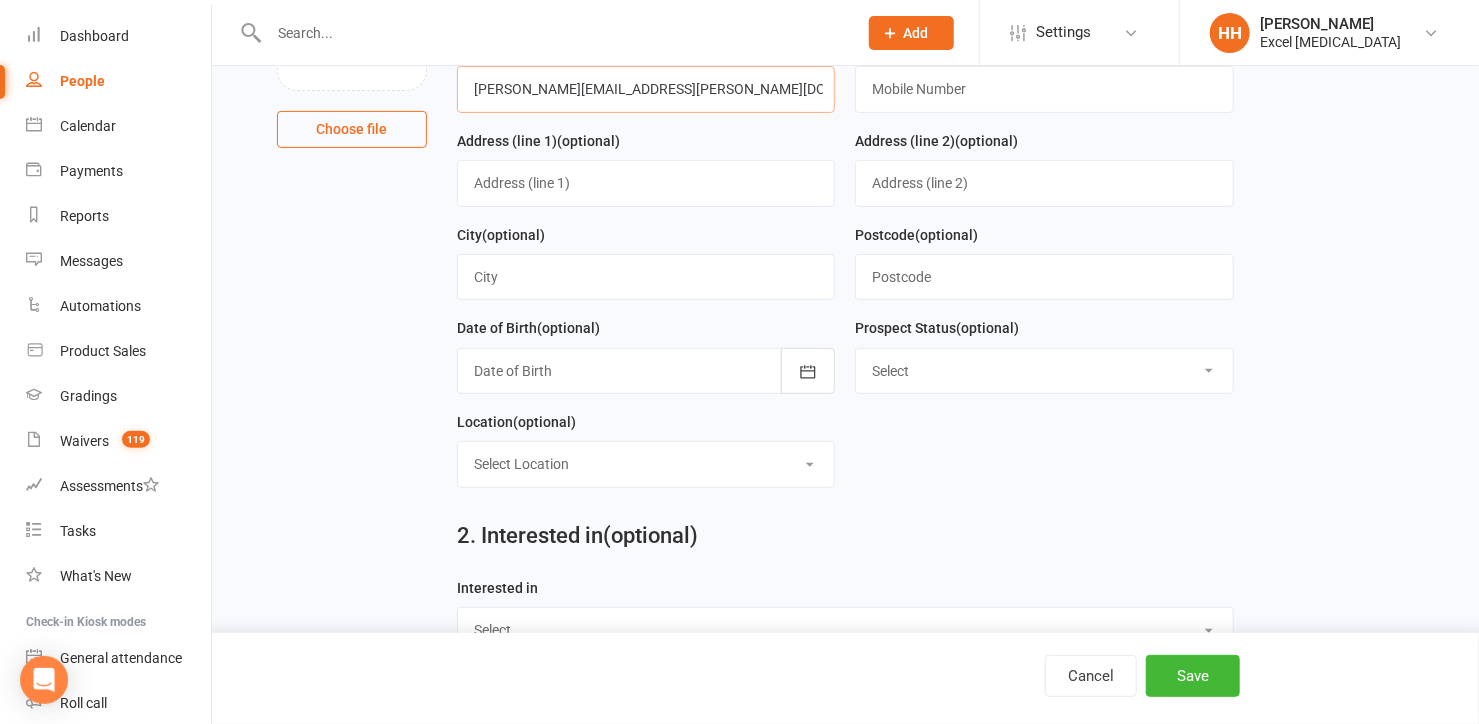 scroll, scrollTop: 272, scrollLeft: 0, axis: vertical 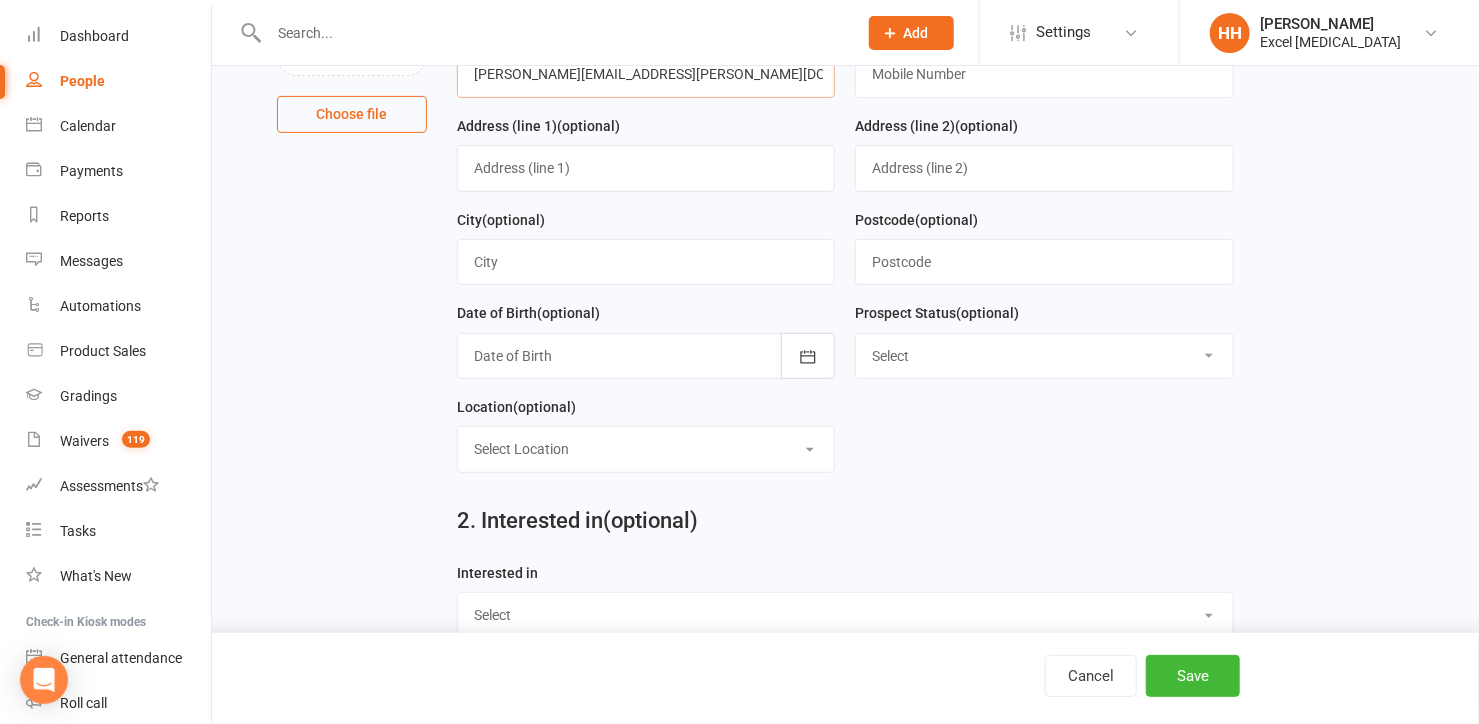 type on "[PERSON_NAME][EMAIL_ADDRESS][PERSON_NAME][DOMAIN_NAME]" 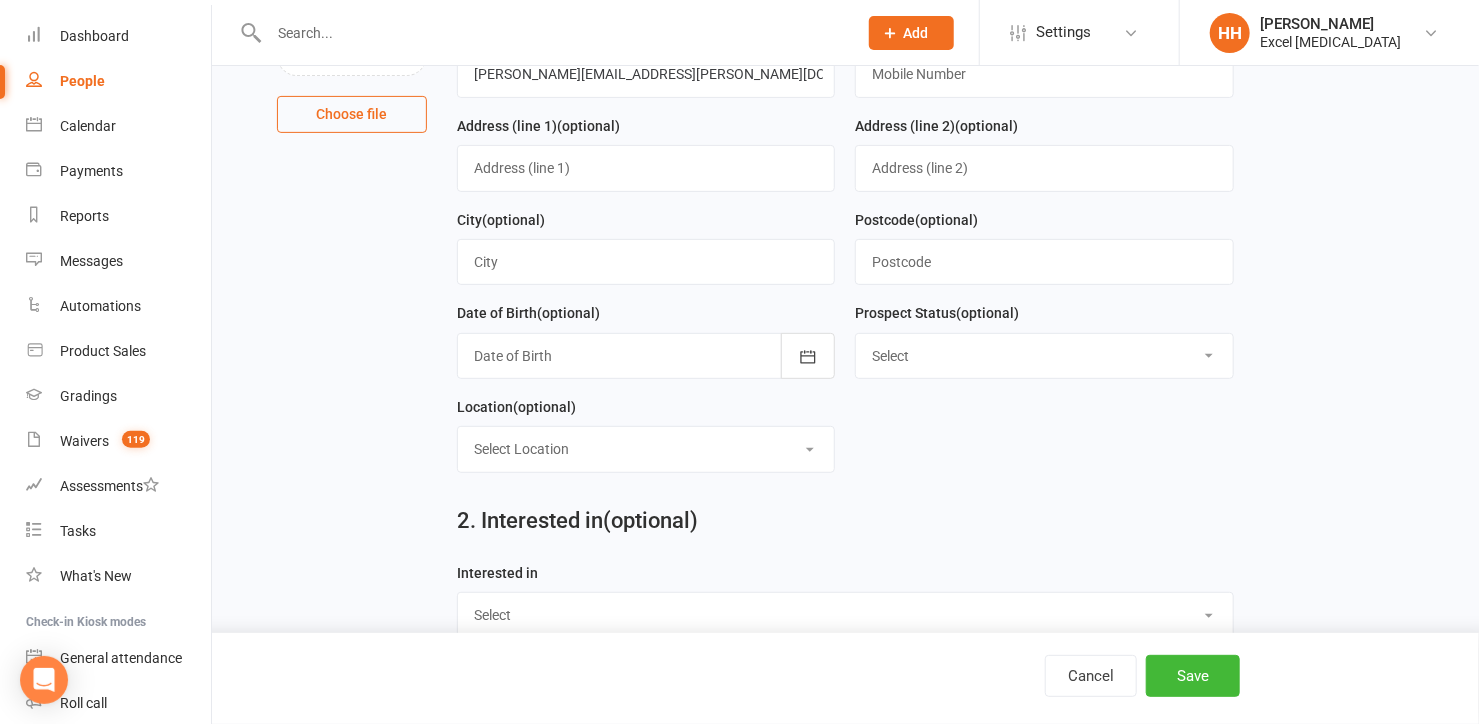 click at bounding box center [646, 356] 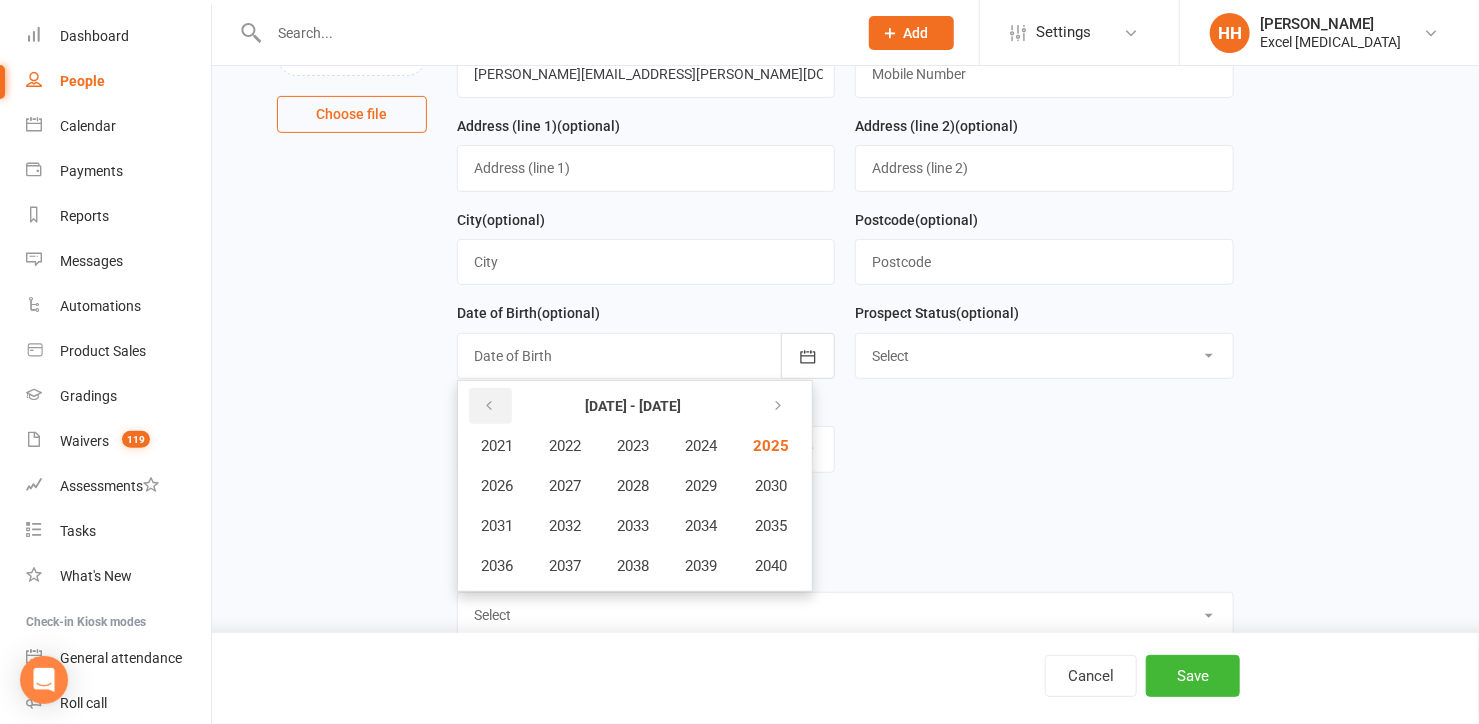 click at bounding box center (489, 406) 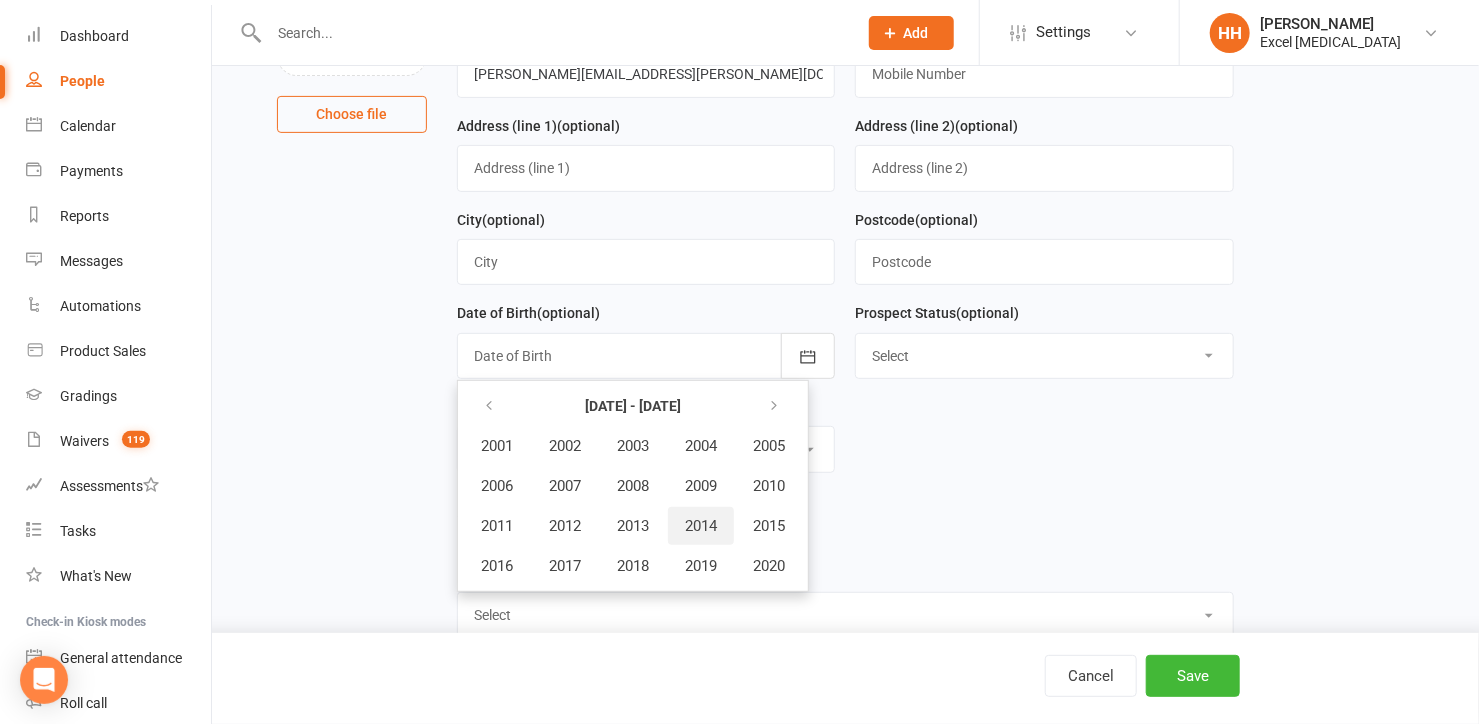 click on "2014" at bounding box center [701, 526] 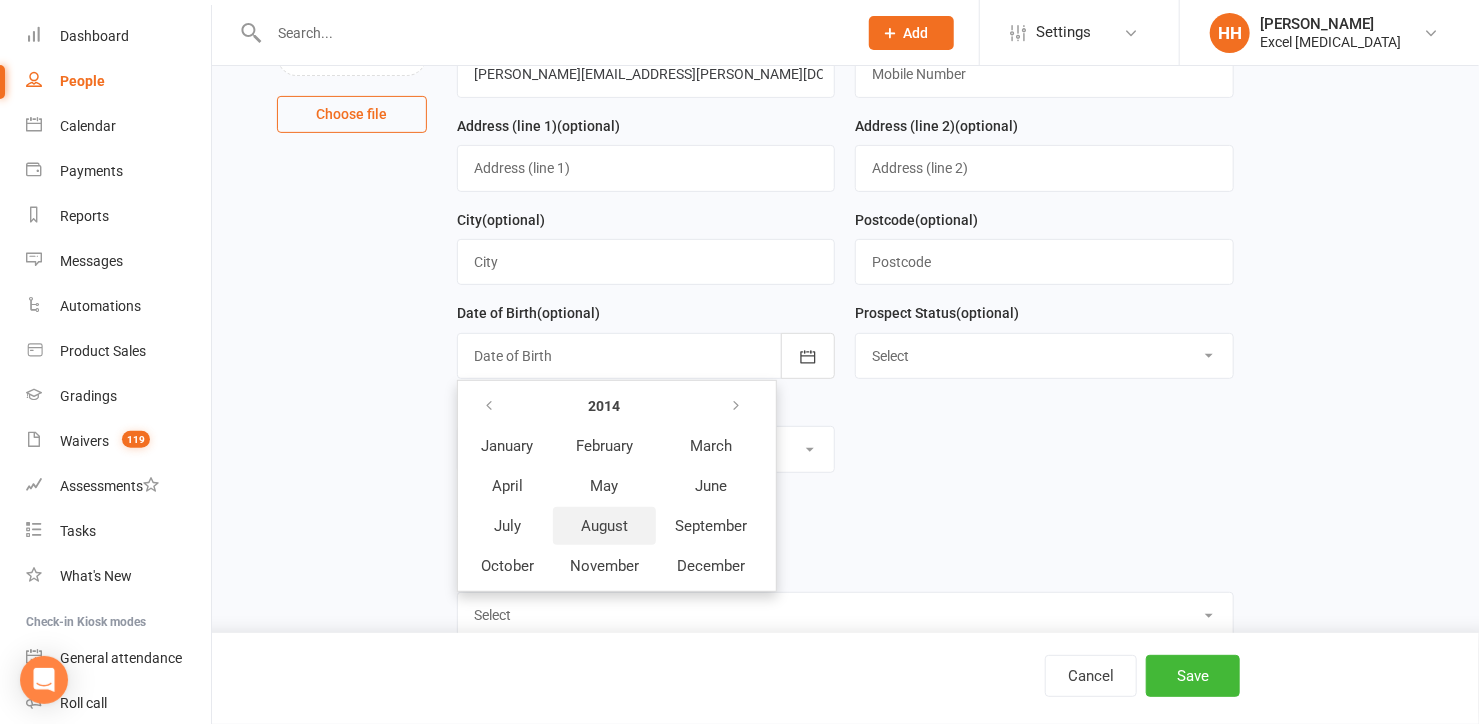click on "August" at bounding box center [604, 526] 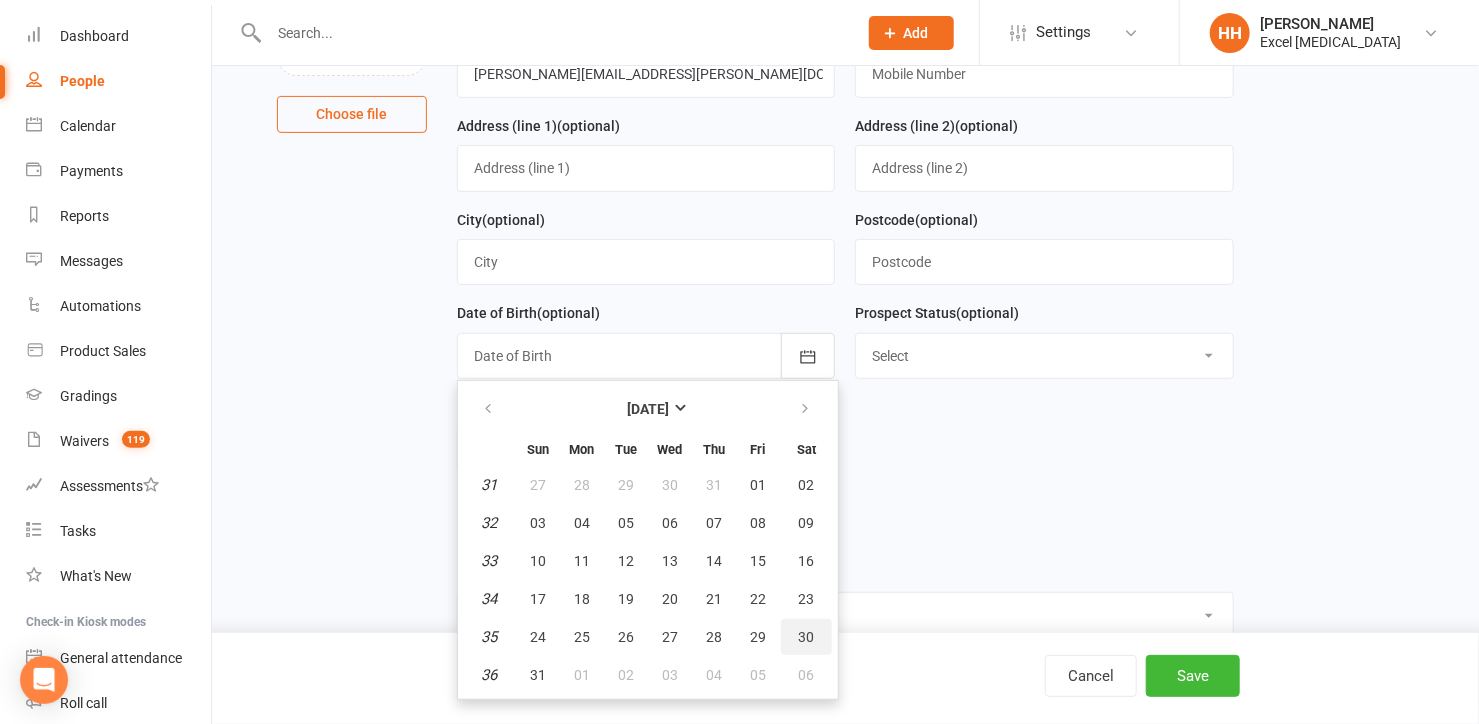 click on "30" at bounding box center [806, 637] 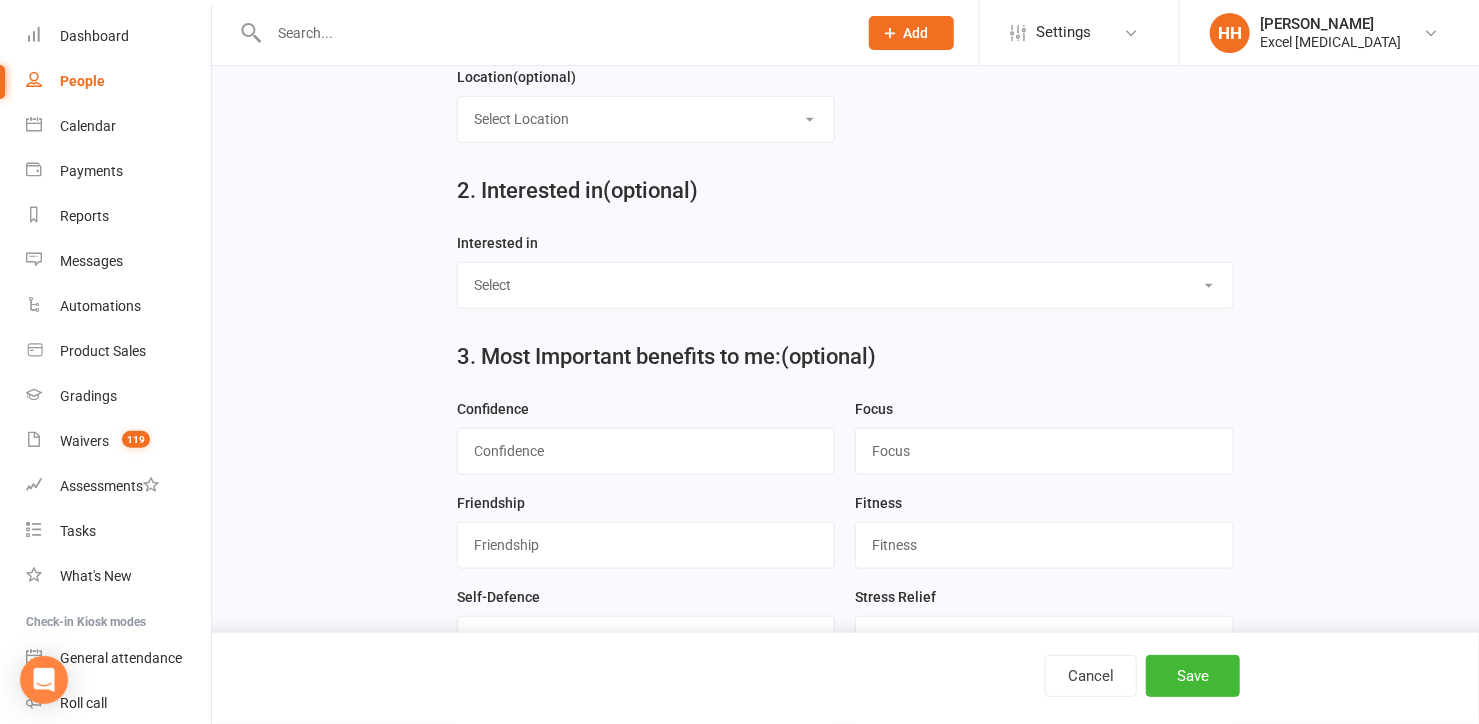 scroll, scrollTop: 636, scrollLeft: 0, axis: vertical 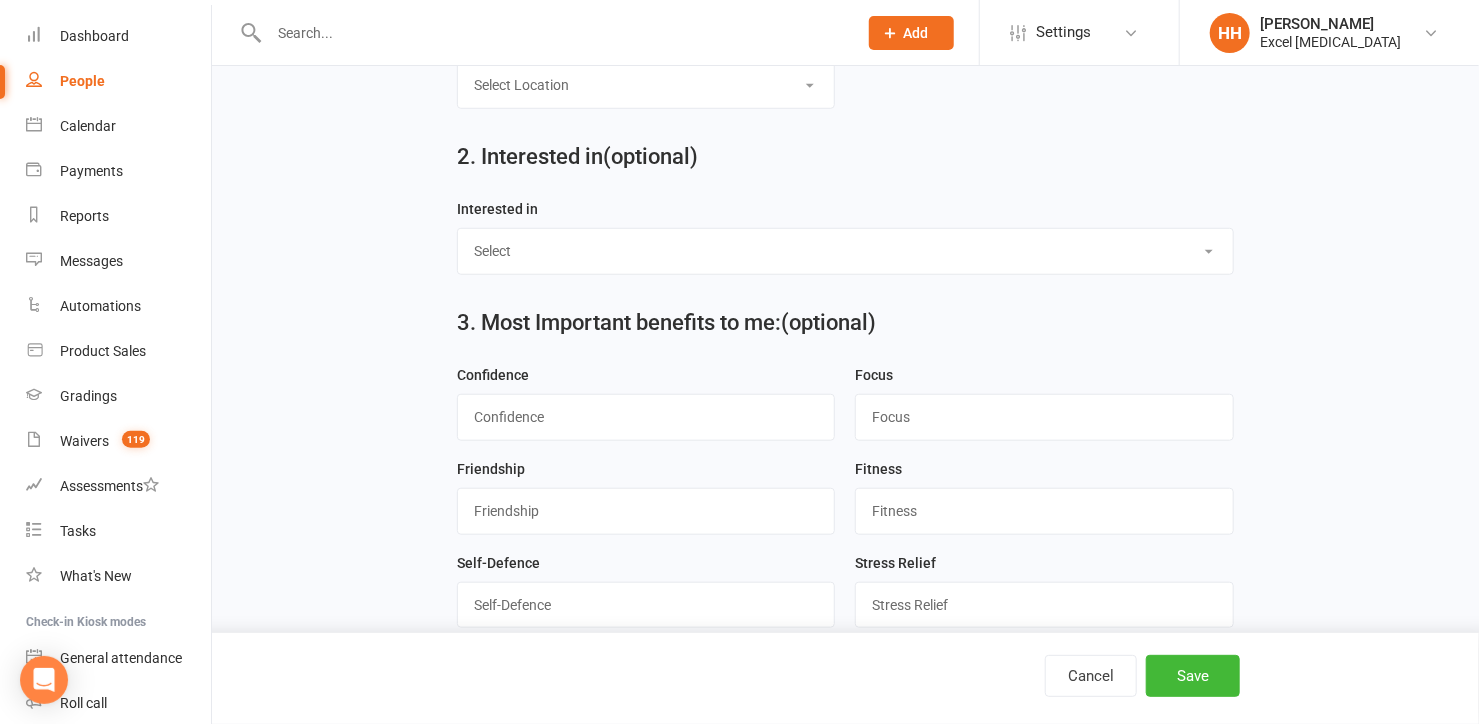 click on "Select Ministrike Juniors Adults/Teens Yoga Birthday Parties" at bounding box center (845, 251) 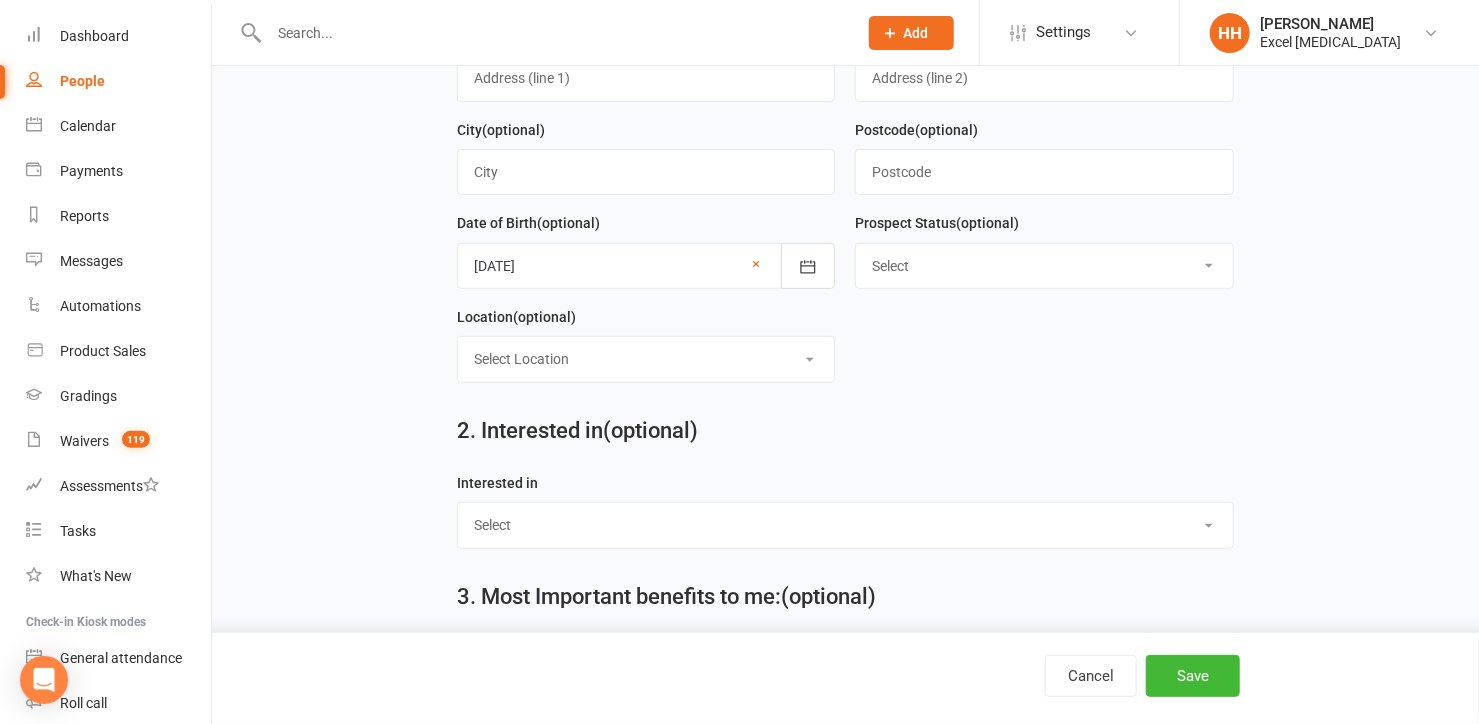 scroll, scrollTop: 454, scrollLeft: 0, axis: vertical 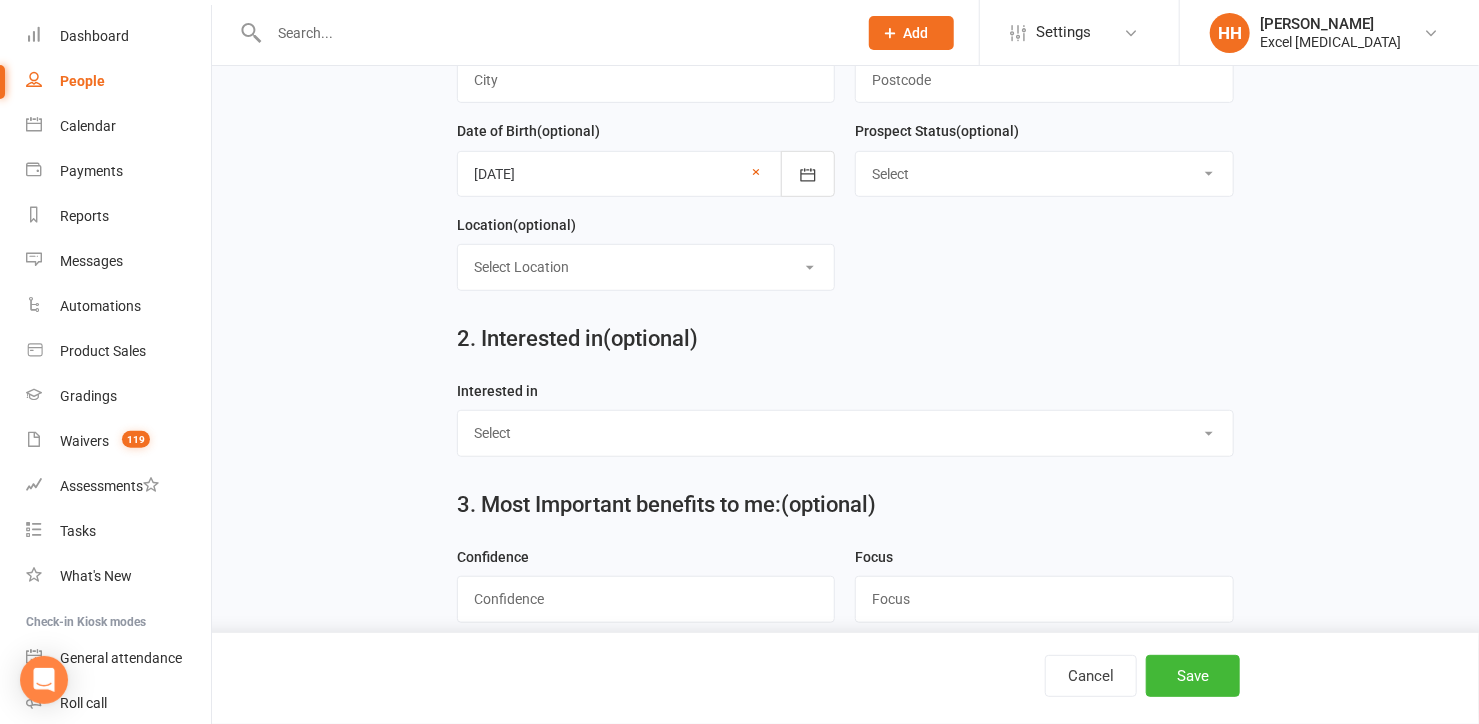 click on "Select Ministrike Juniors Adults/Teens Yoga Birthday Parties" at bounding box center [845, 433] 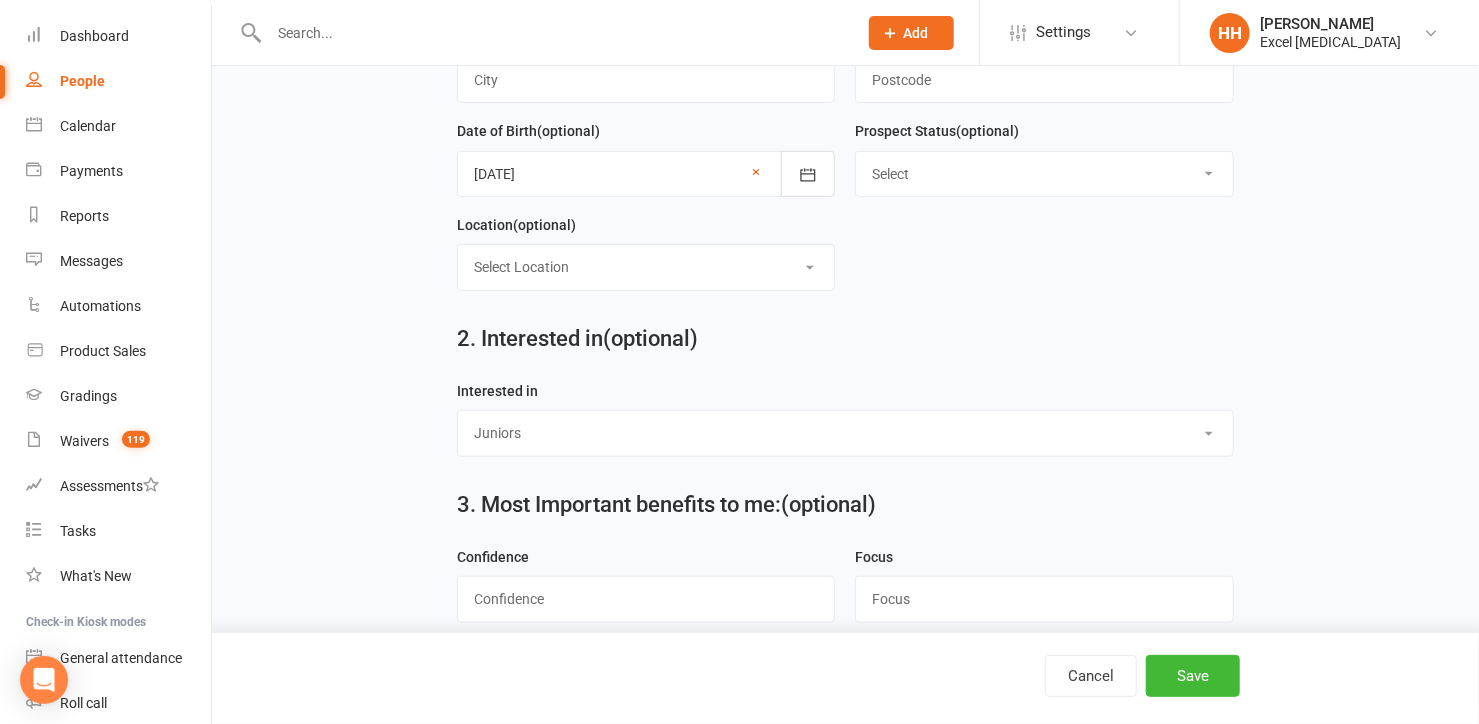 click on "Select Ministrike Juniors Adults/Teens Yoga Birthday Parties" at bounding box center (845, 433) 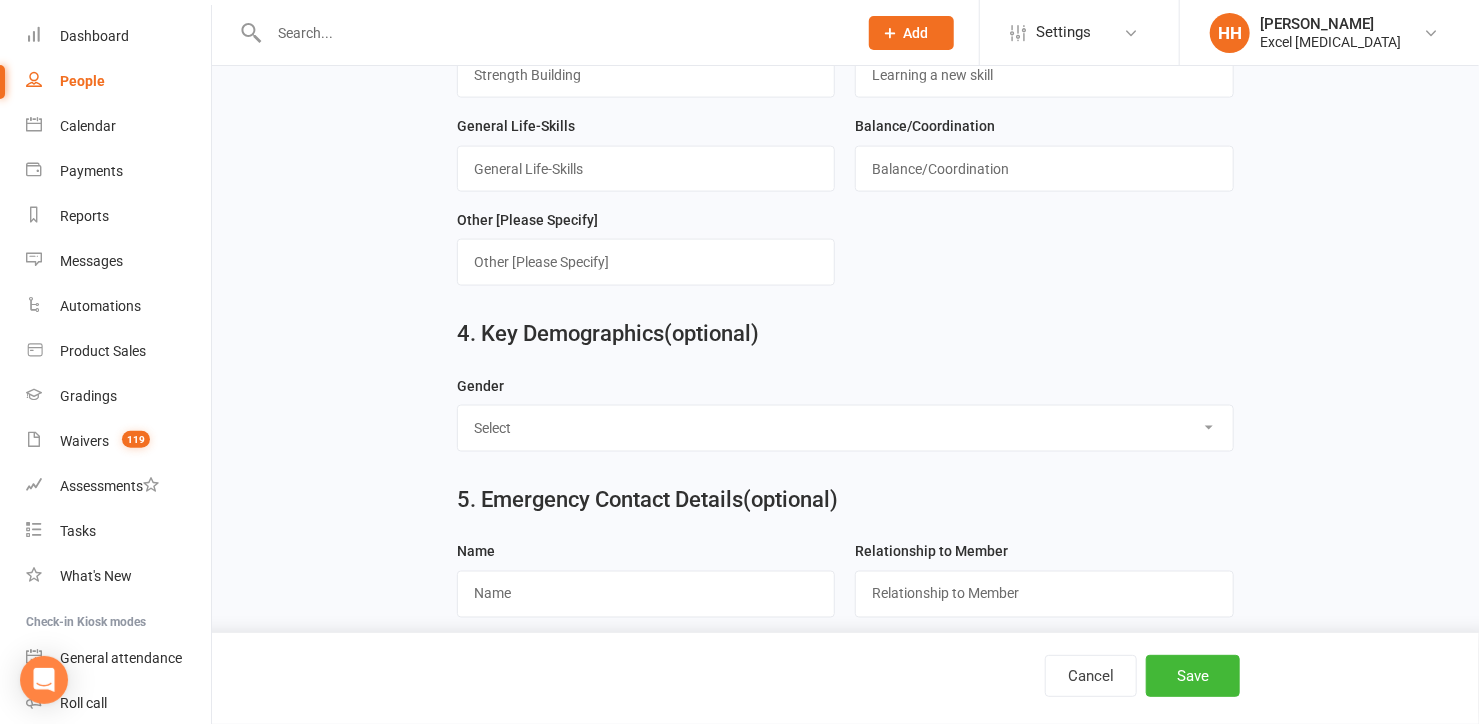 scroll, scrollTop: 1272, scrollLeft: 0, axis: vertical 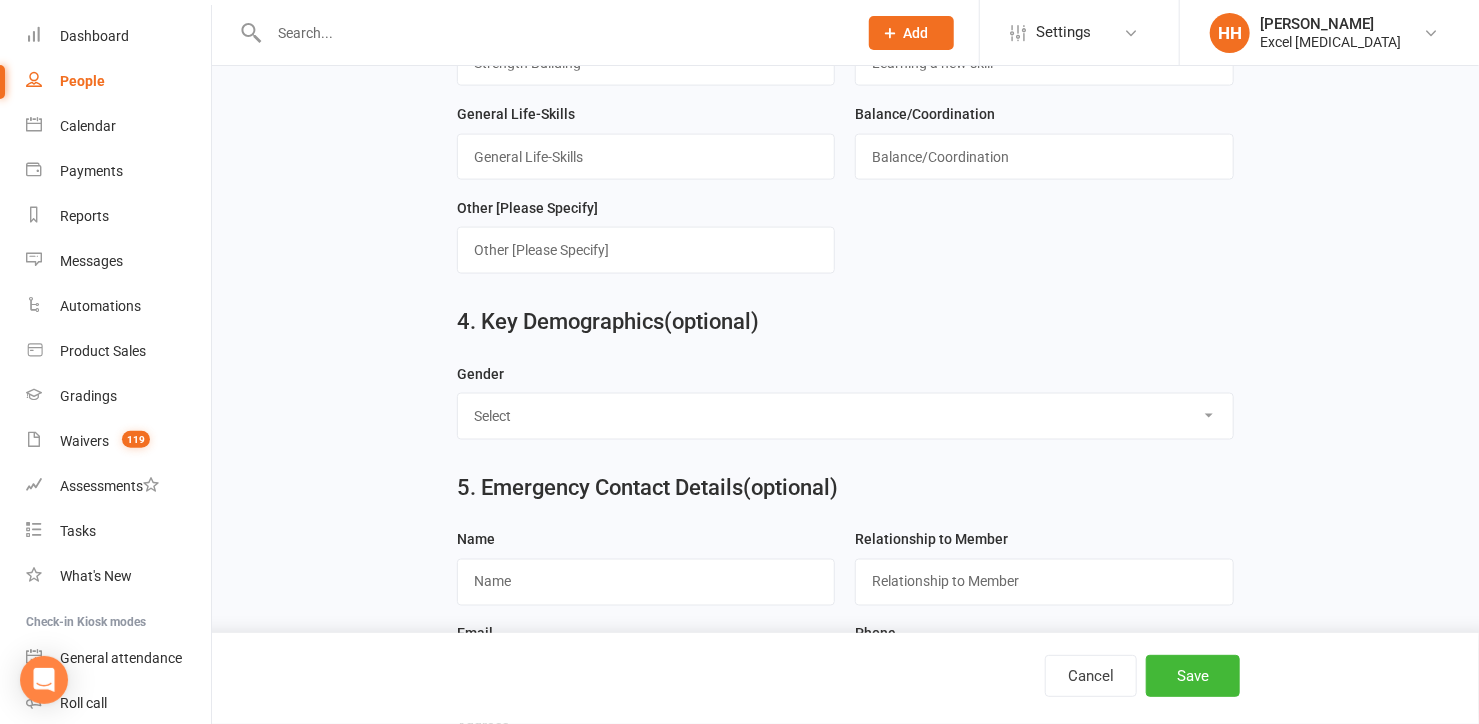 click on "Select [DEMOGRAPHIC_DATA] [DEMOGRAPHIC_DATA]" at bounding box center (845, 416) 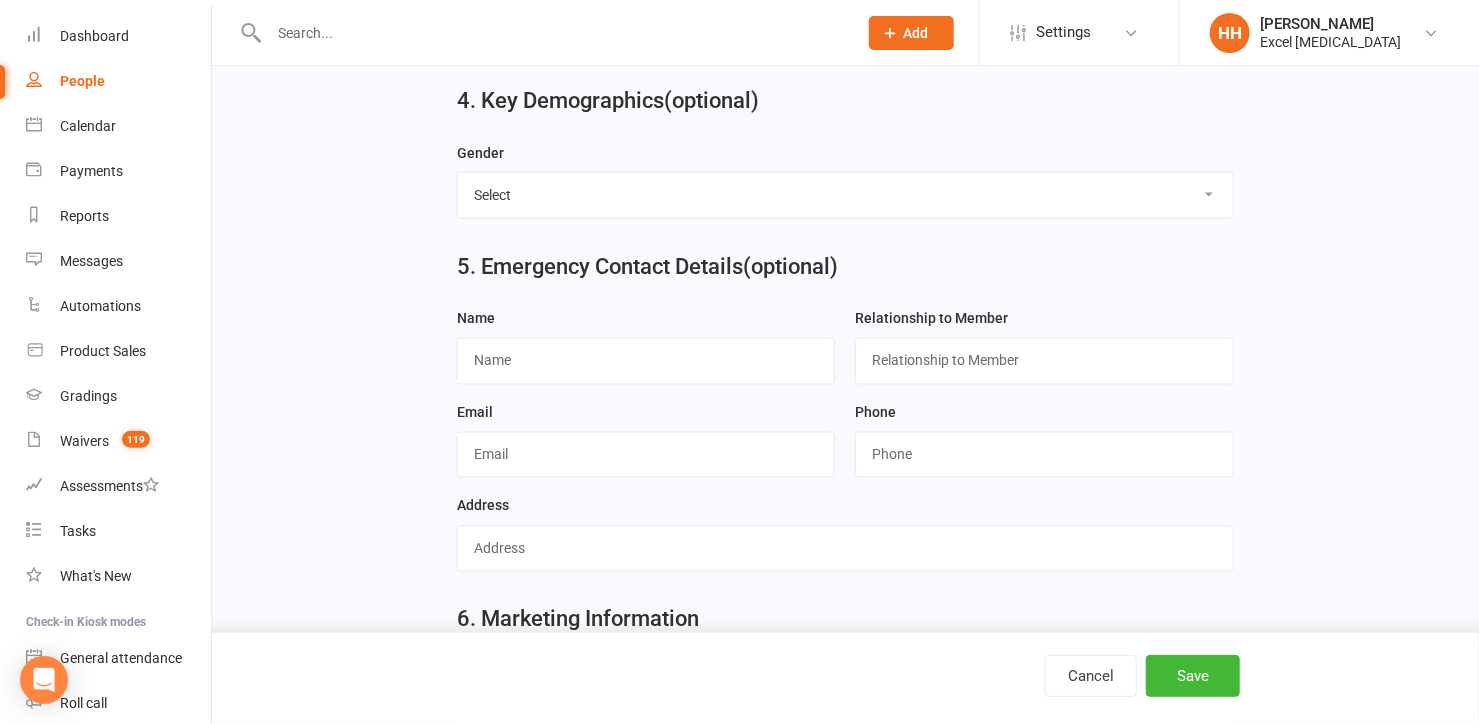 scroll, scrollTop: 1545, scrollLeft: 0, axis: vertical 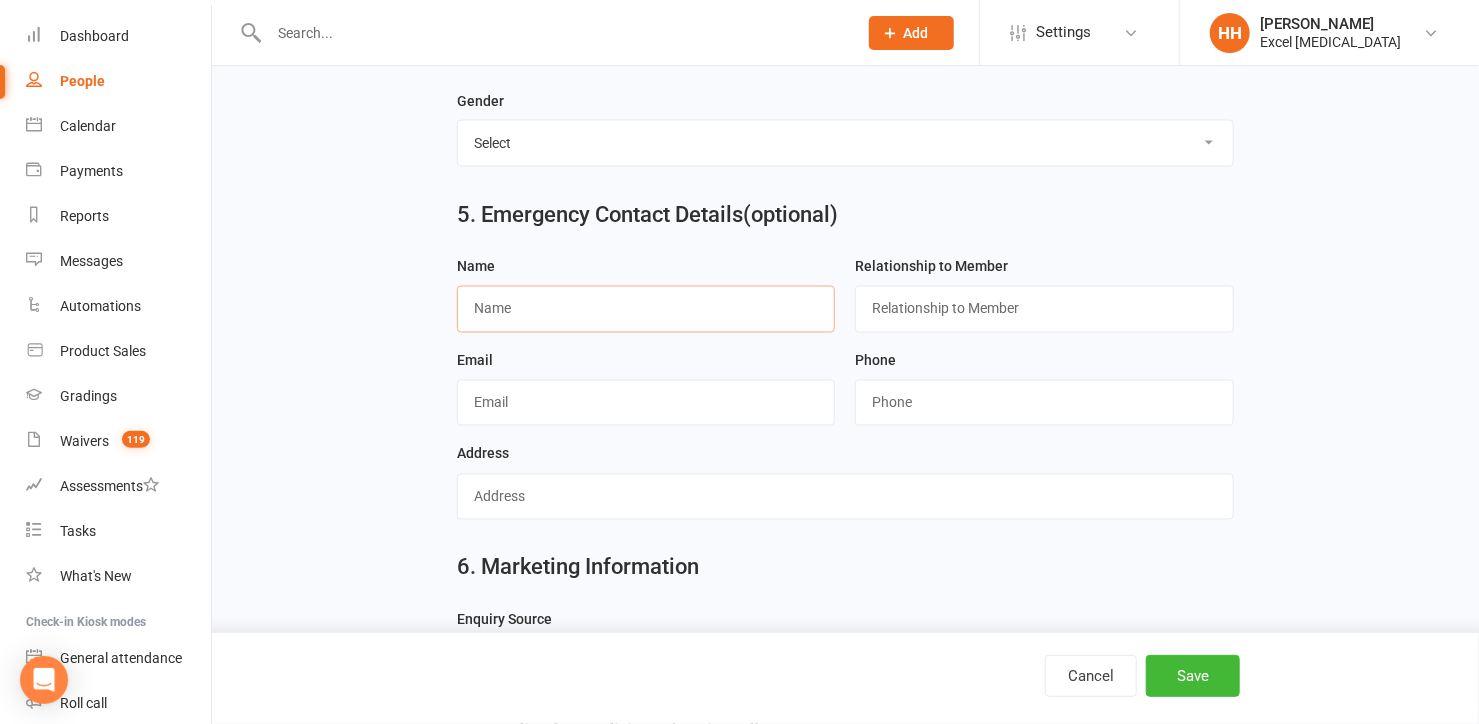 click at bounding box center [646, 309] 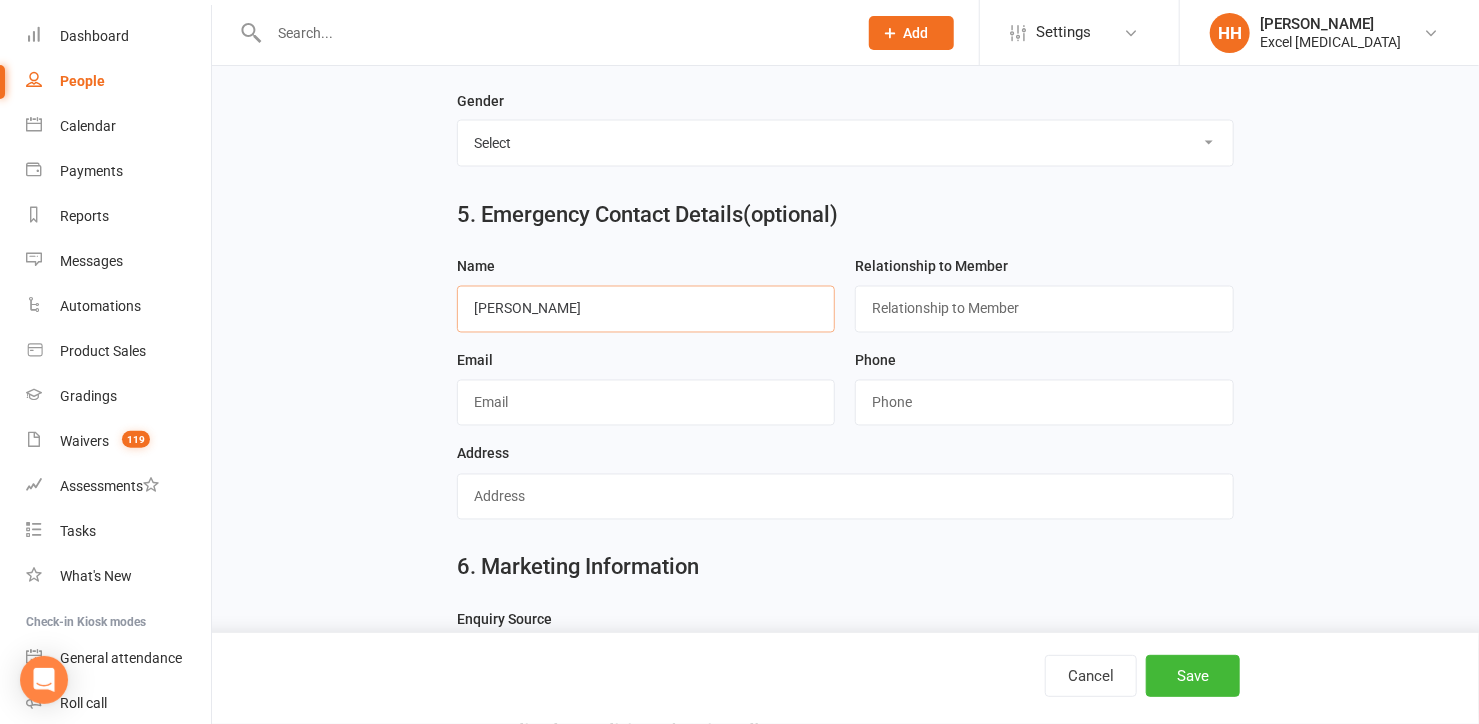 type on "[PERSON_NAME]" 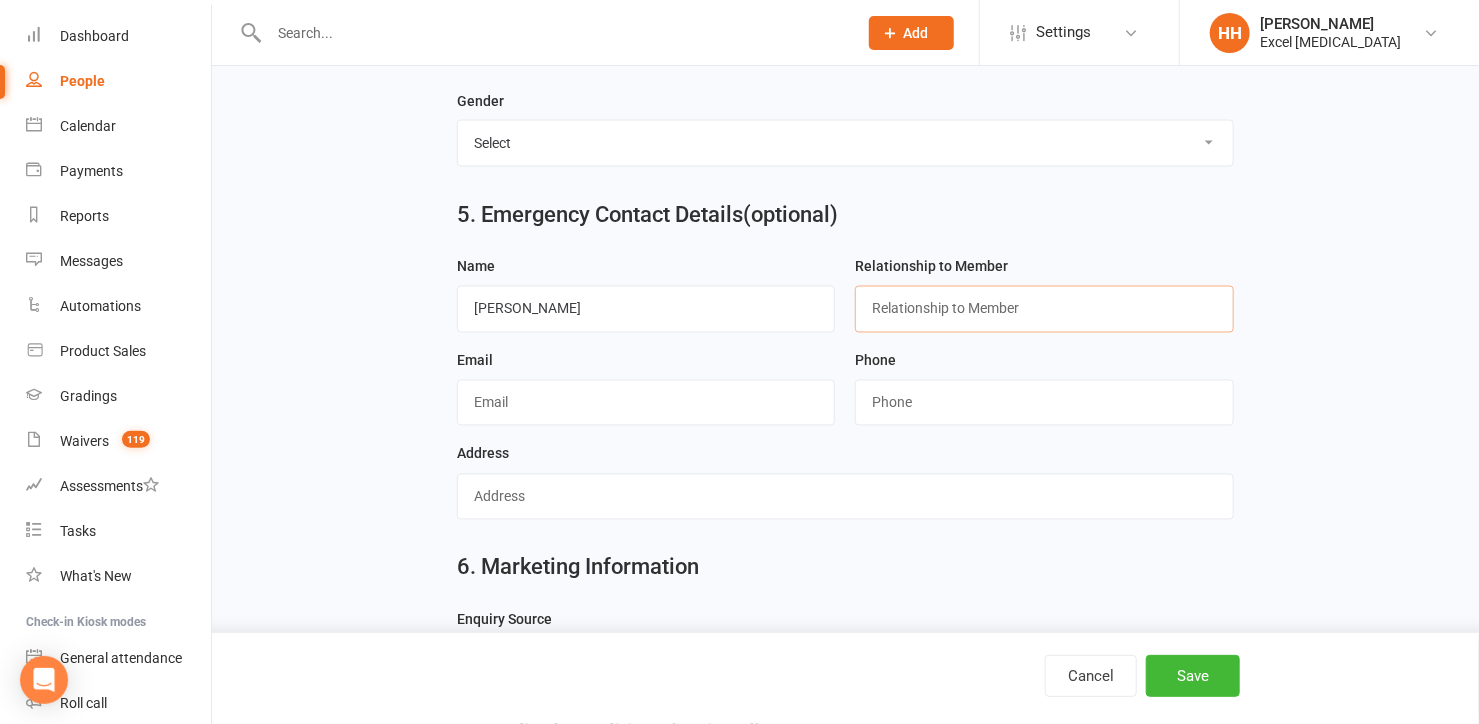 click at bounding box center [1044, 309] 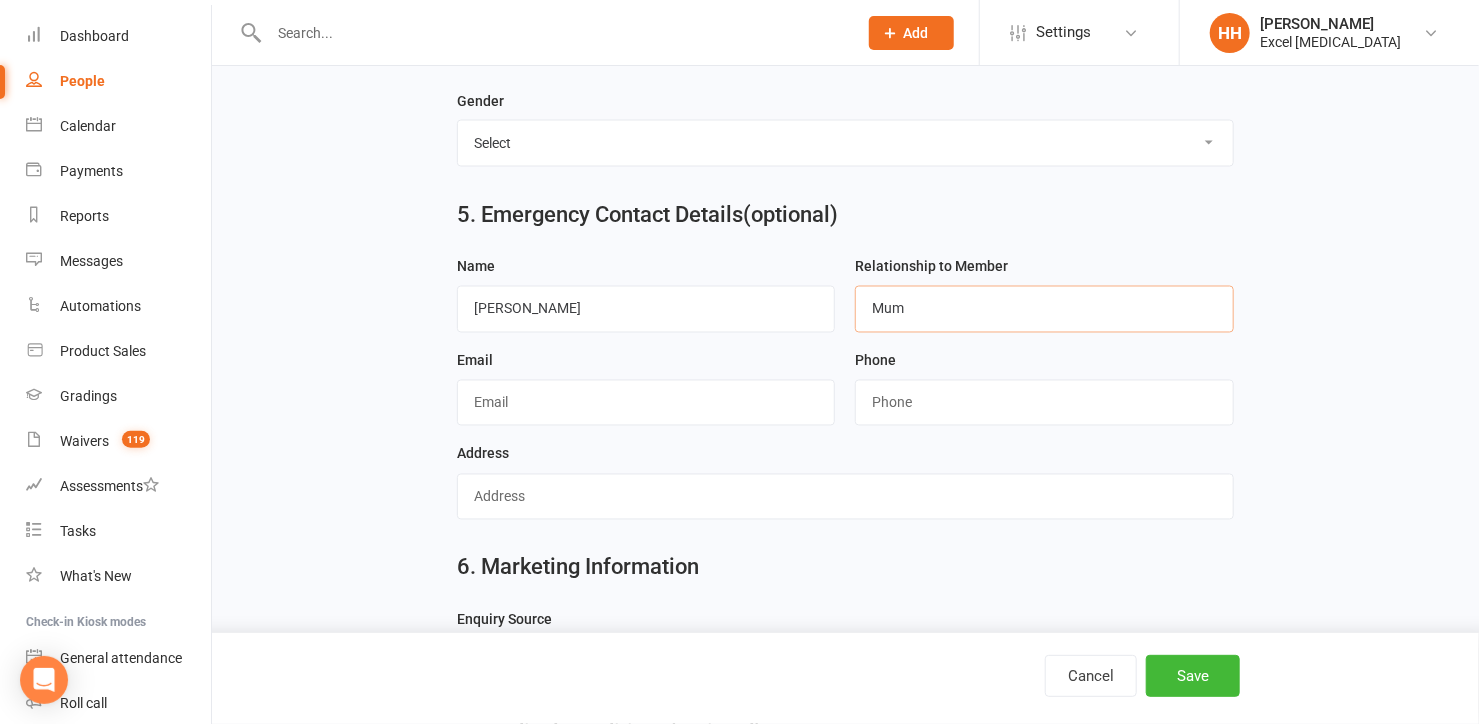 type on "Mum" 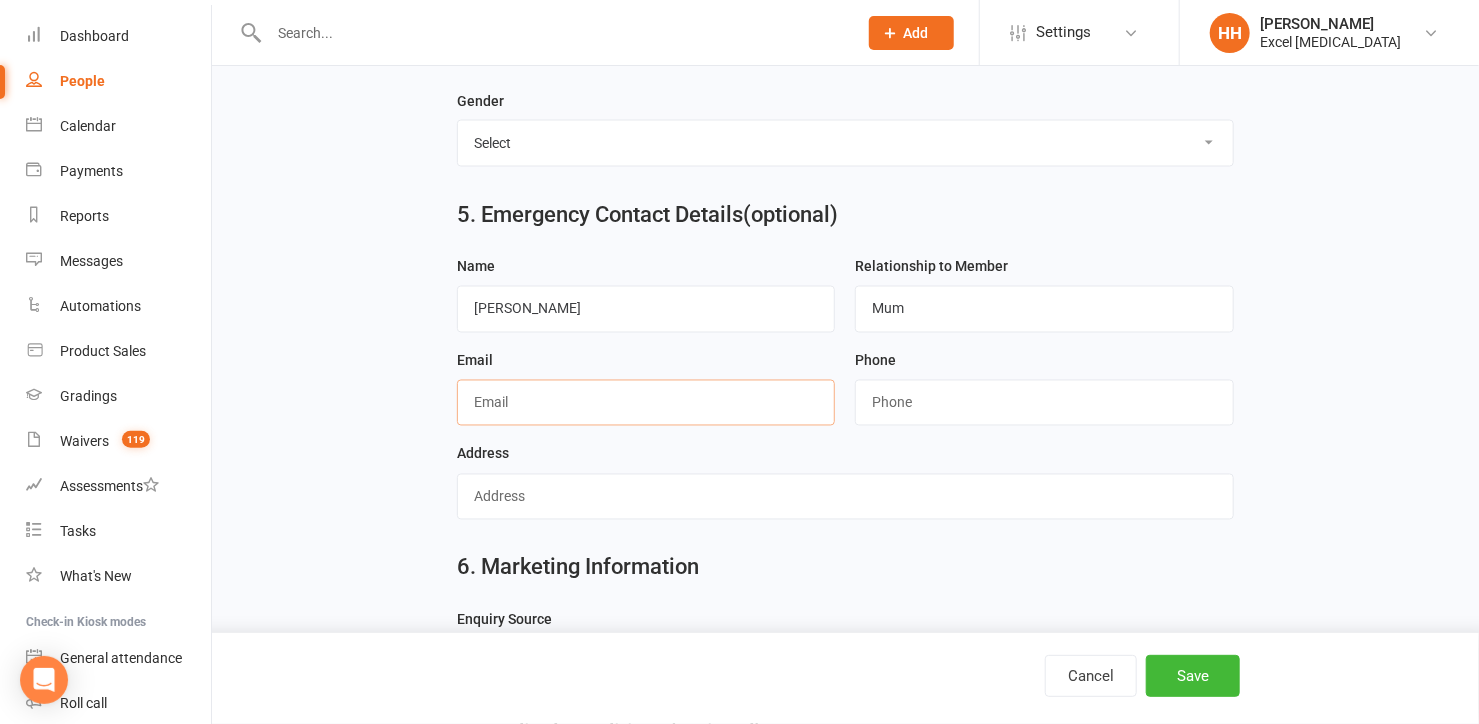 click at bounding box center [646, 403] 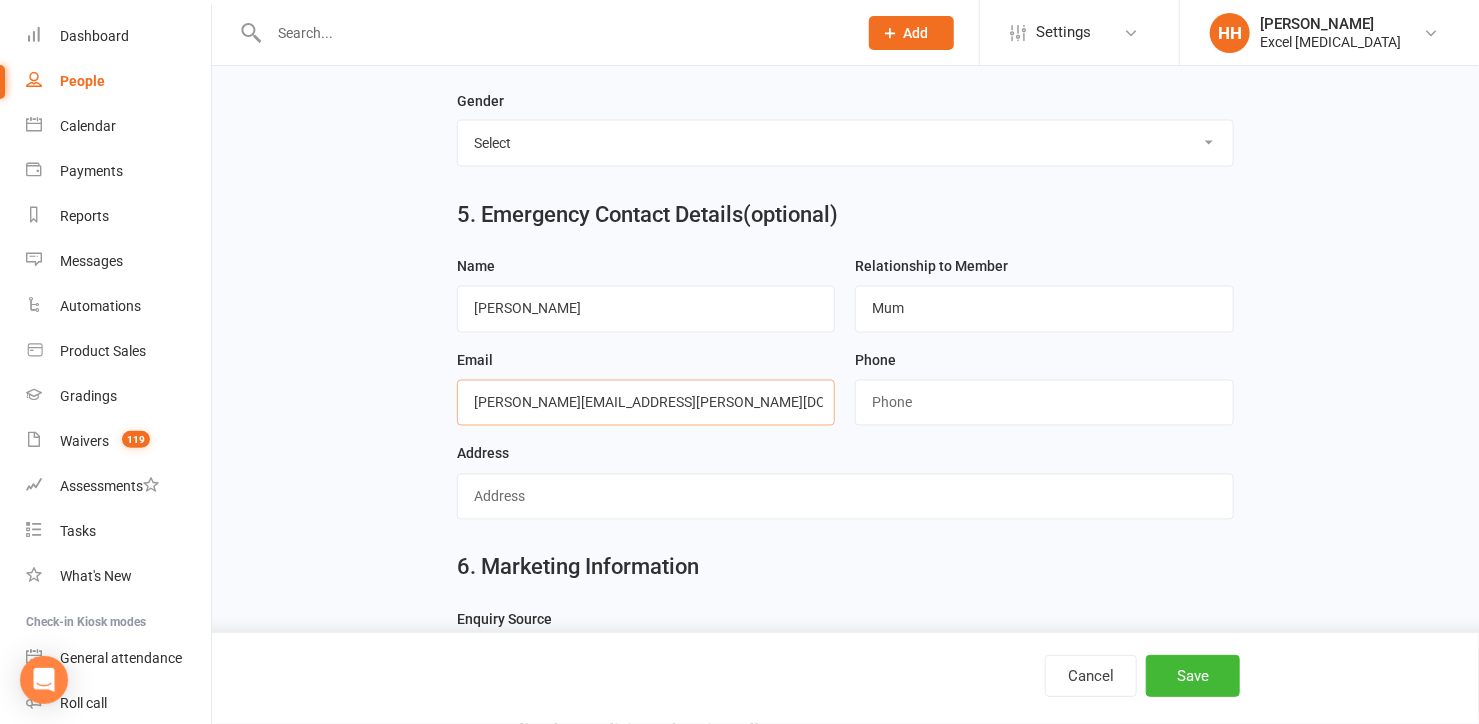 type on "[PERSON_NAME][EMAIL_ADDRESS][PERSON_NAME][DOMAIN_NAME]" 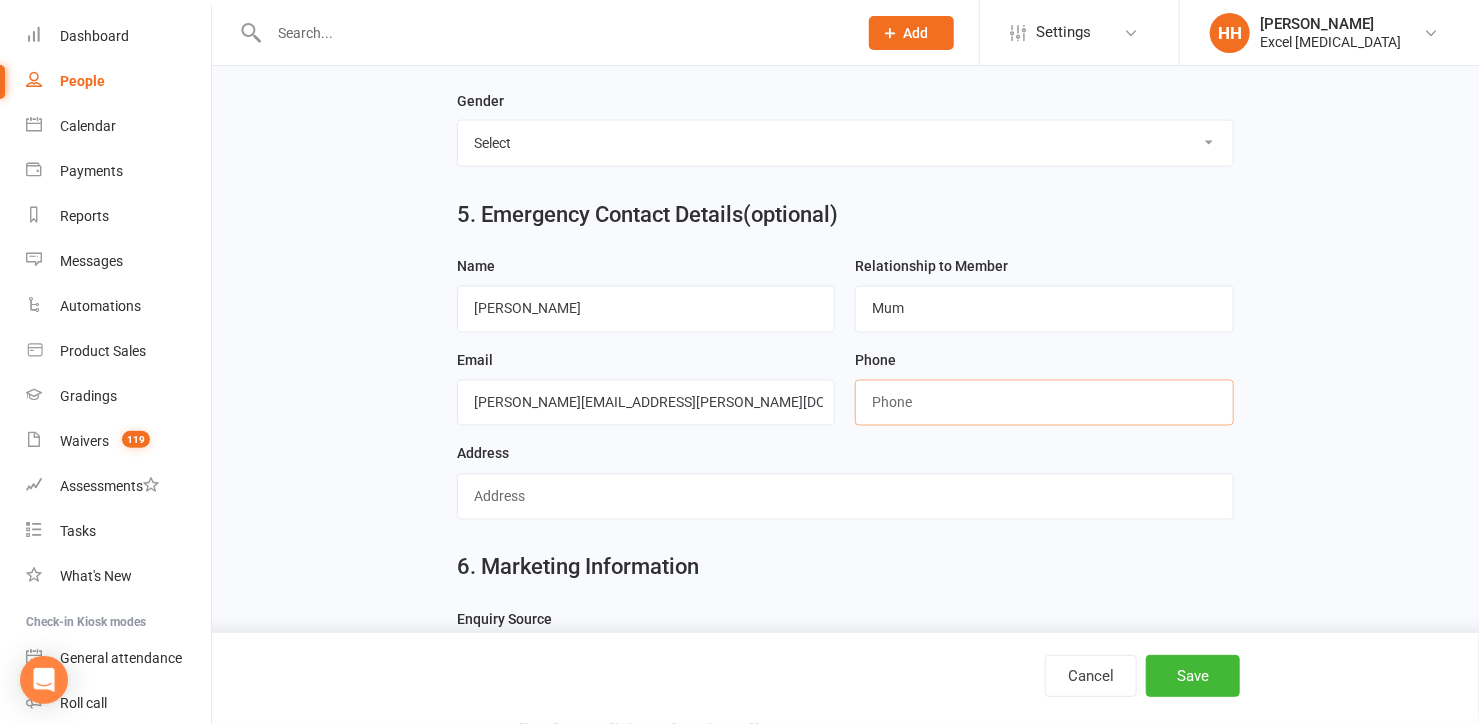 click at bounding box center [1044, 403] 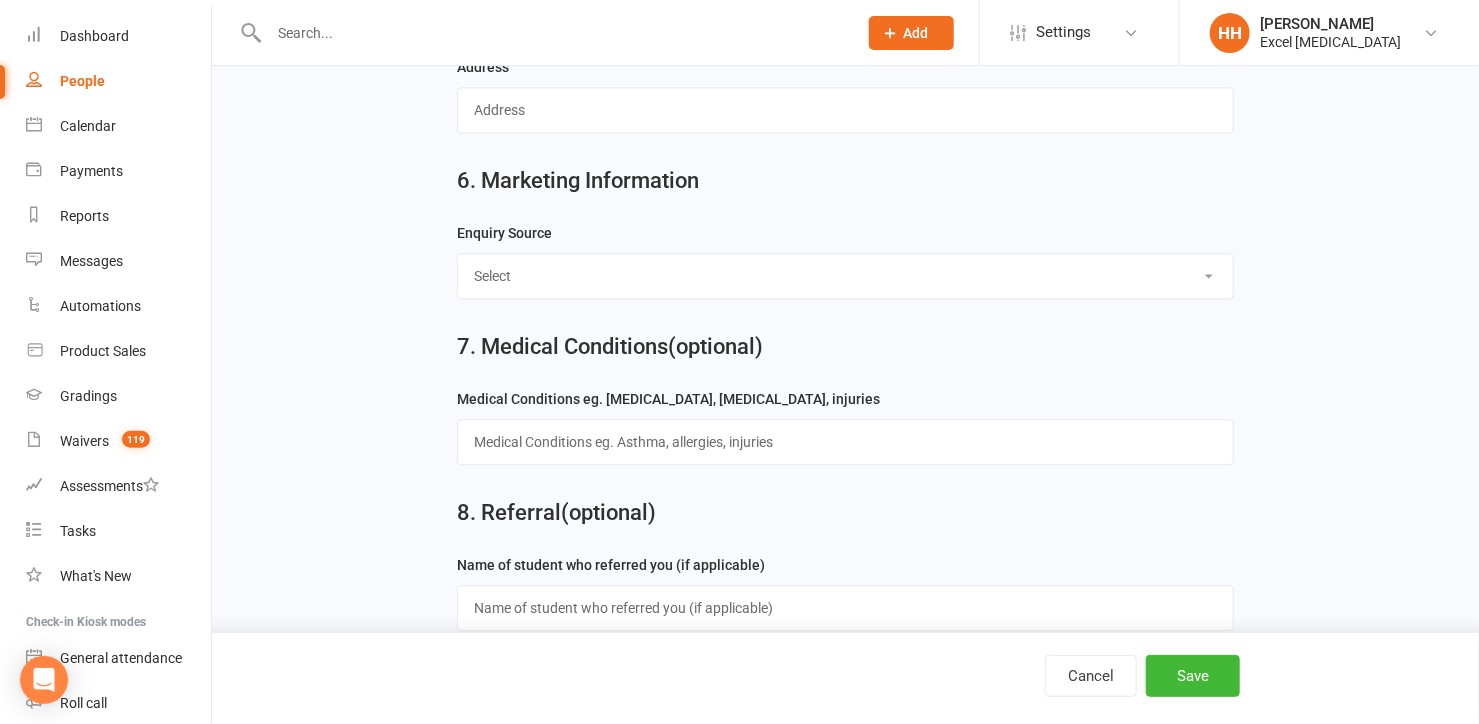 scroll, scrollTop: 1951, scrollLeft: 0, axis: vertical 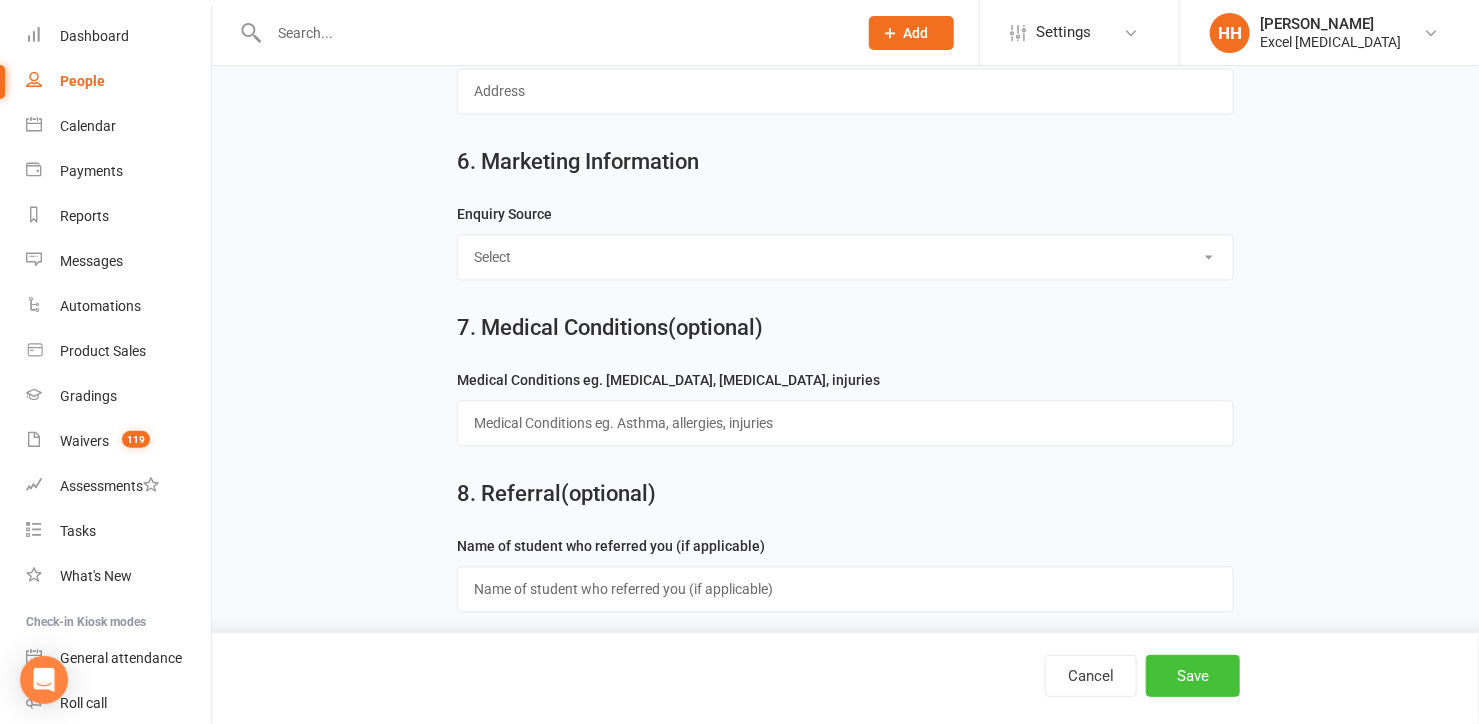 type on "07983365888" 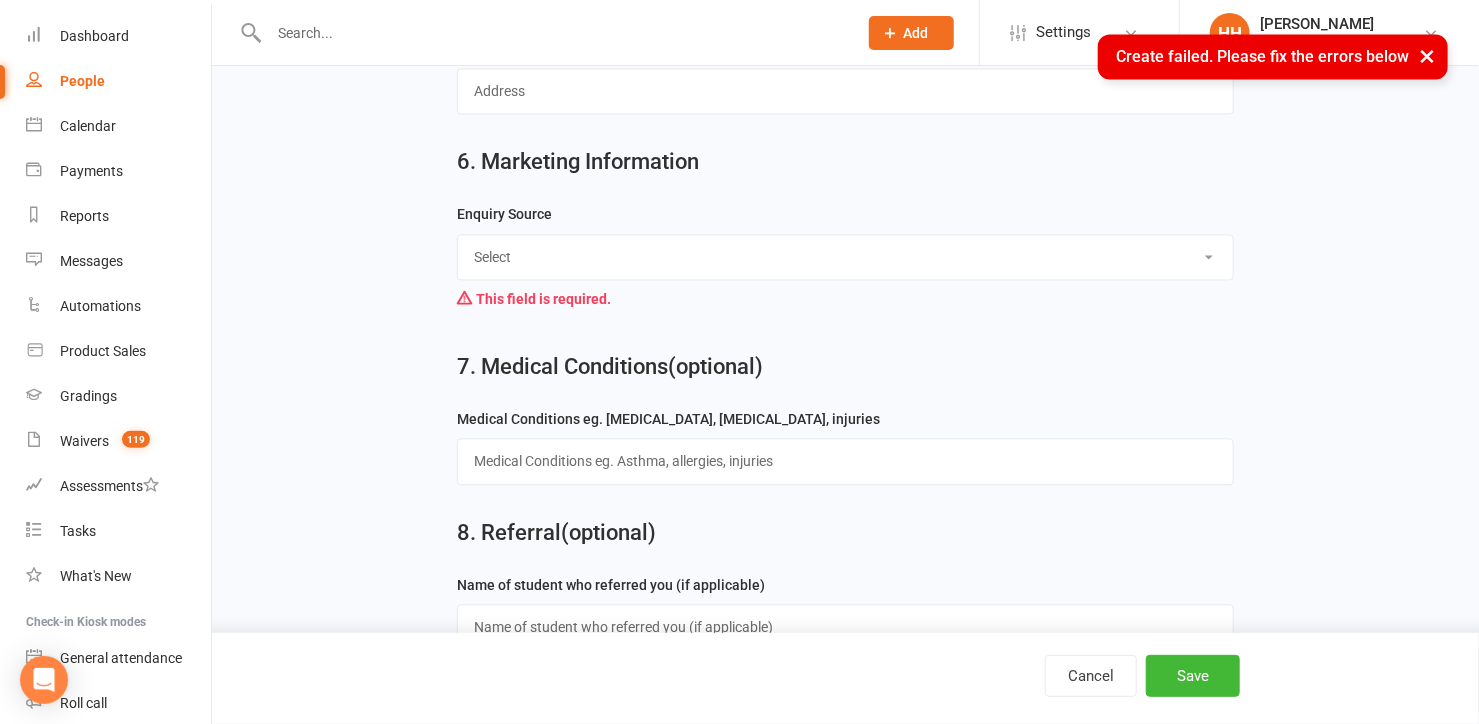 click on "Select Birthday Party Coach/Staff Referral Dance Driven by/Walk In Event [Community] Excel Open Day -drop in Friend Family Member Facebook [General] Facebook [Advert] Flyer Google/Google Review HAF [Half Term Club] Internet Search Instagram School Signage Workshop/Course [Community] Workshop/Course [Academy] Website Other/Unknown" at bounding box center [845, 257] 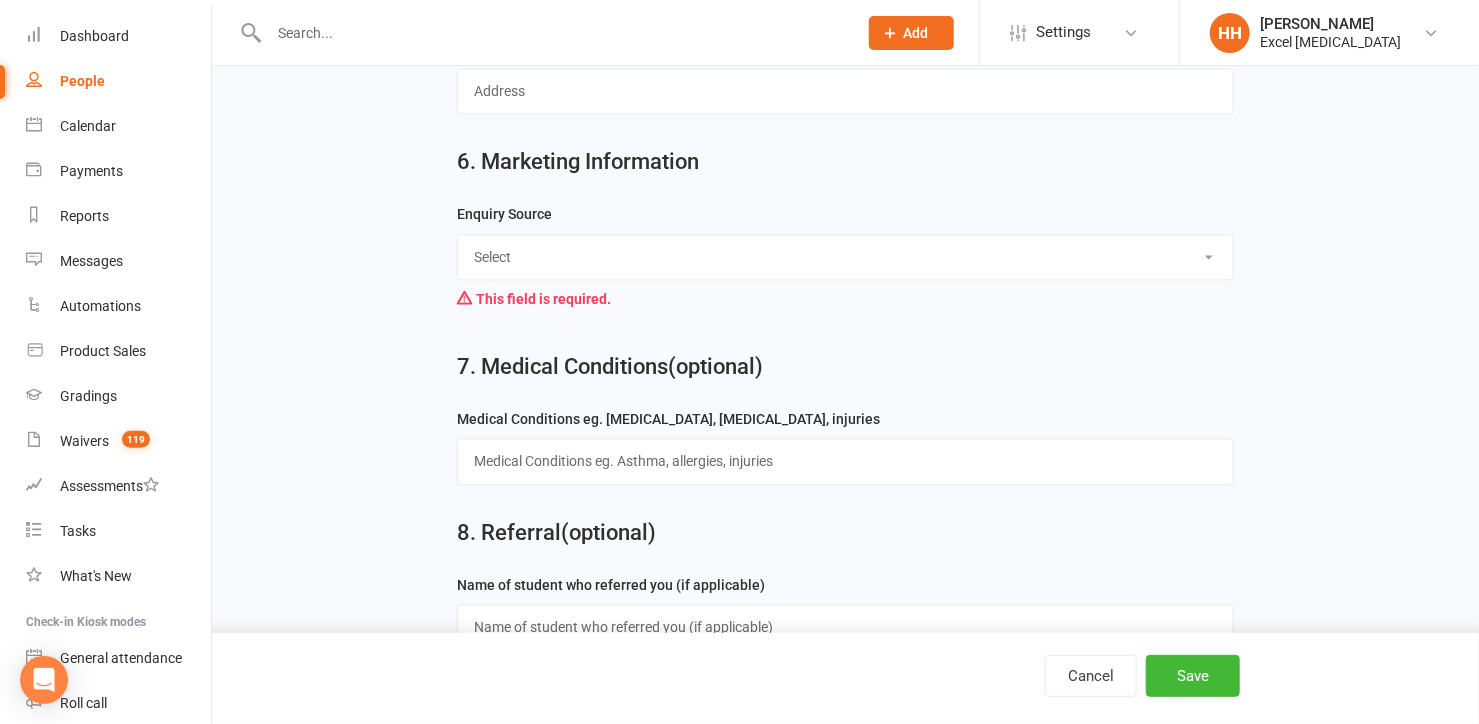 select on "Driven by/Walk In" 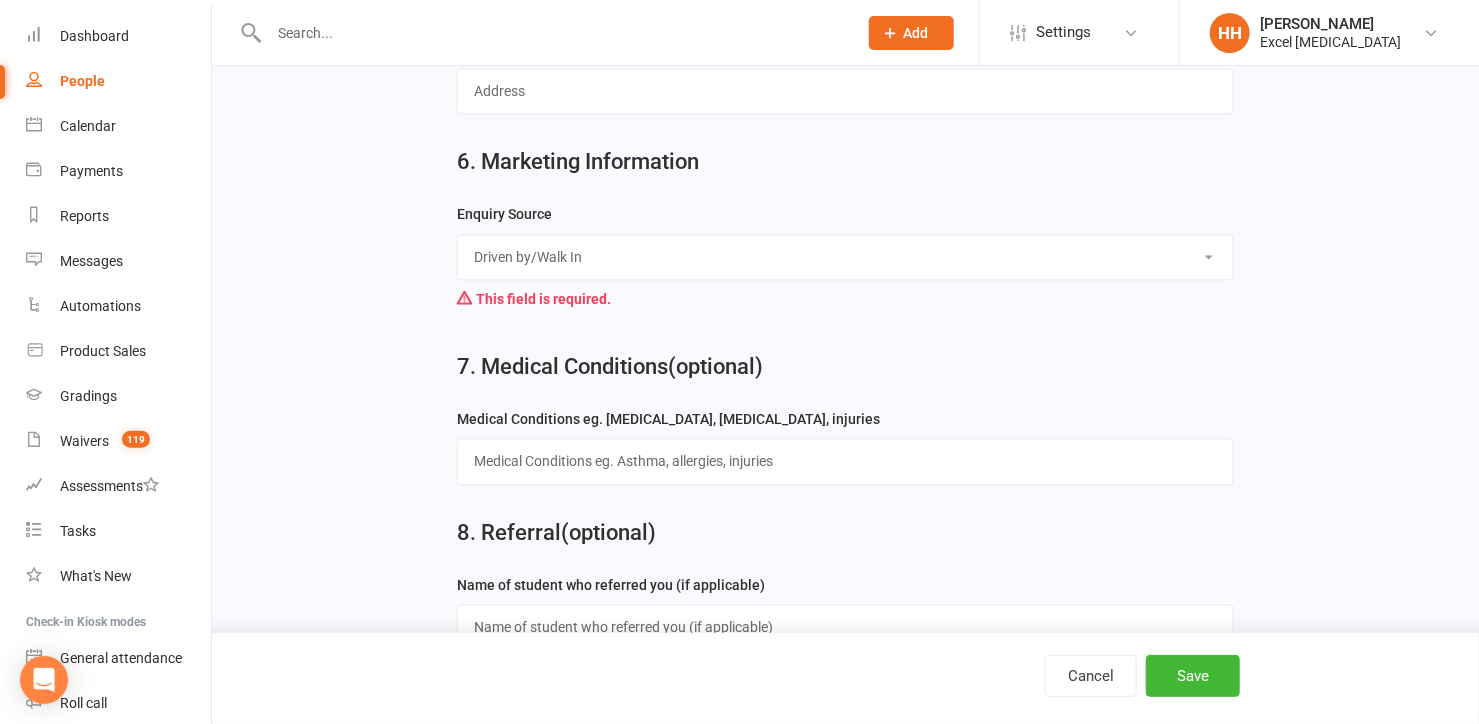 click on "Select Birthday Party Coach/Staff Referral Dance Driven by/Walk In Event [Community] Excel Open Day -drop in Friend Family Member Facebook [General] Facebook [Advert] Flyer Google/Google Review HAF [Half Term Club] Internet Search Instagram School Signage Workshop/Course [Community] Workshop/Course [Academy] Website Other/Unknown" at bounding box center (845, 257) 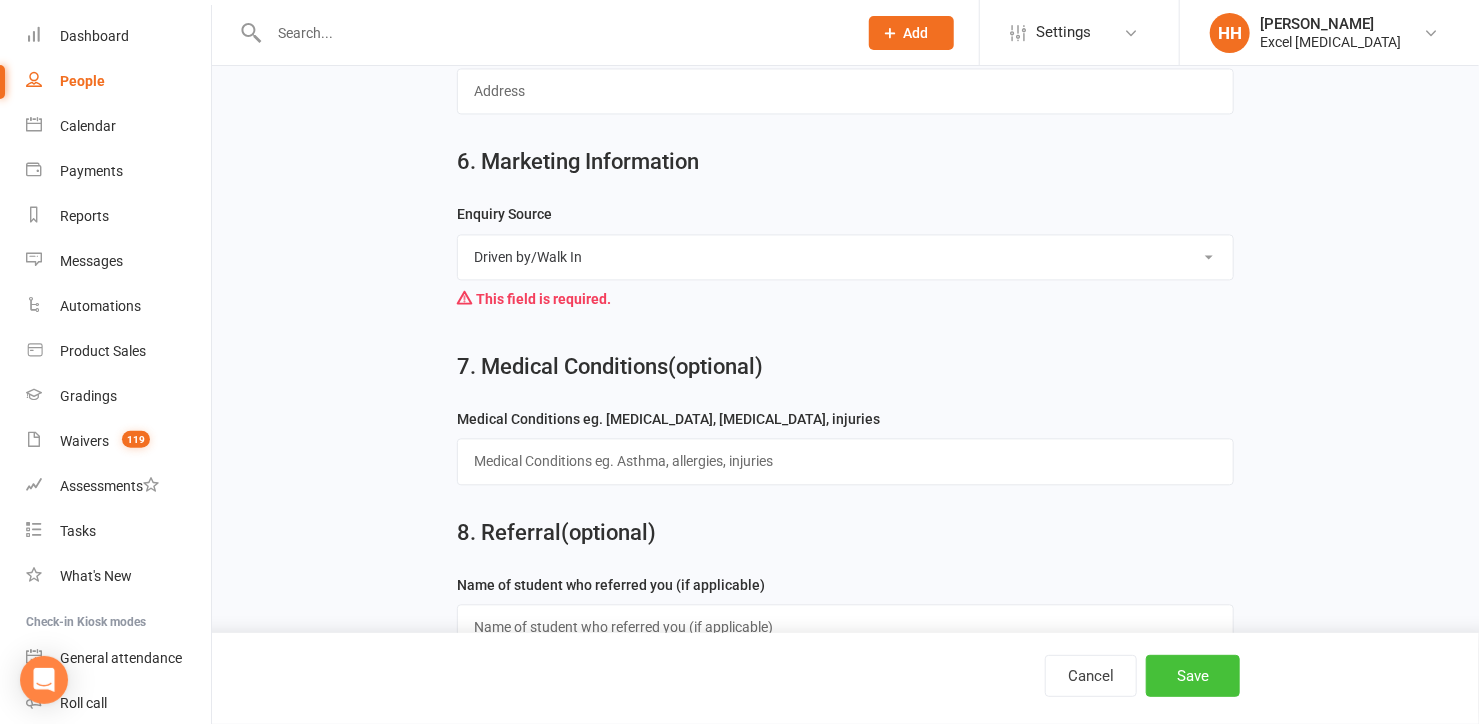 click on "Save" at bounding box center [1193, 676] 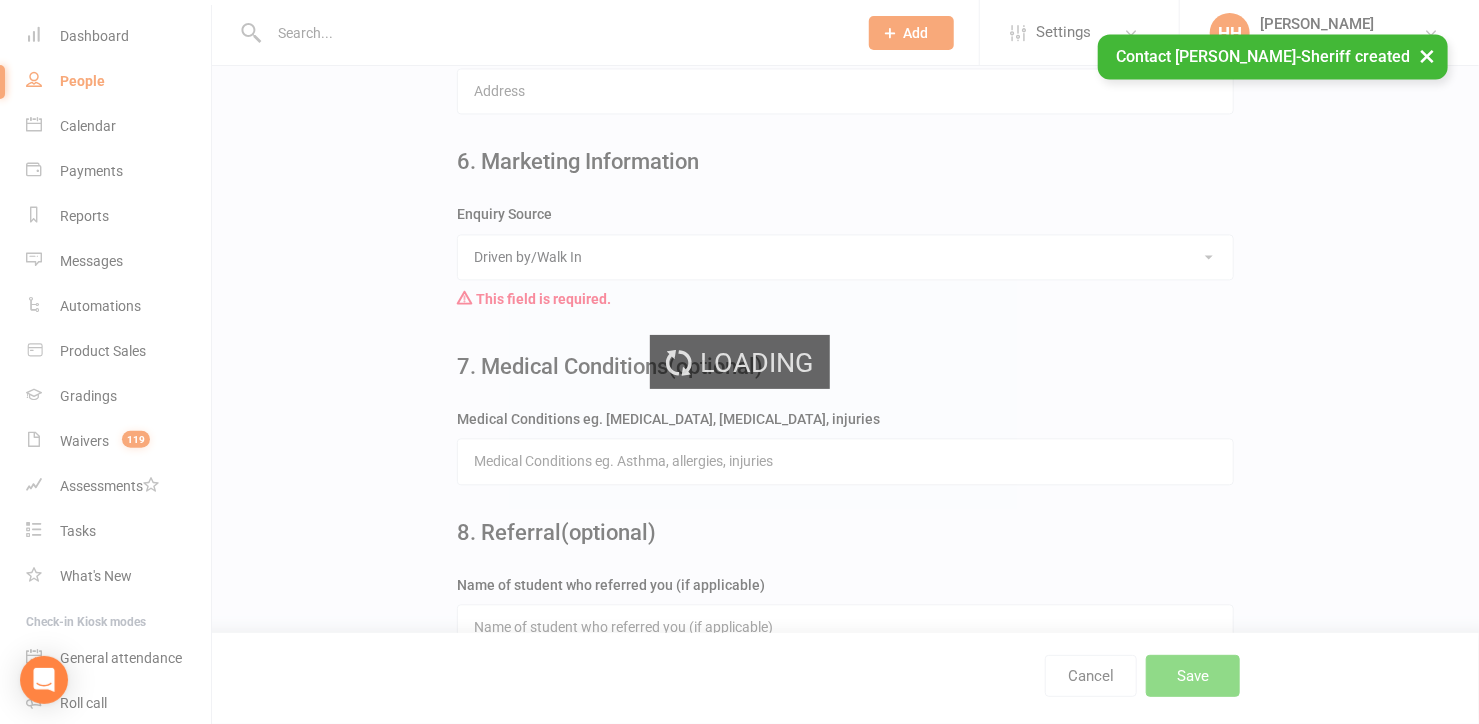 scroll, scrollTop: 0, scrollLeft: 0, axis: both 